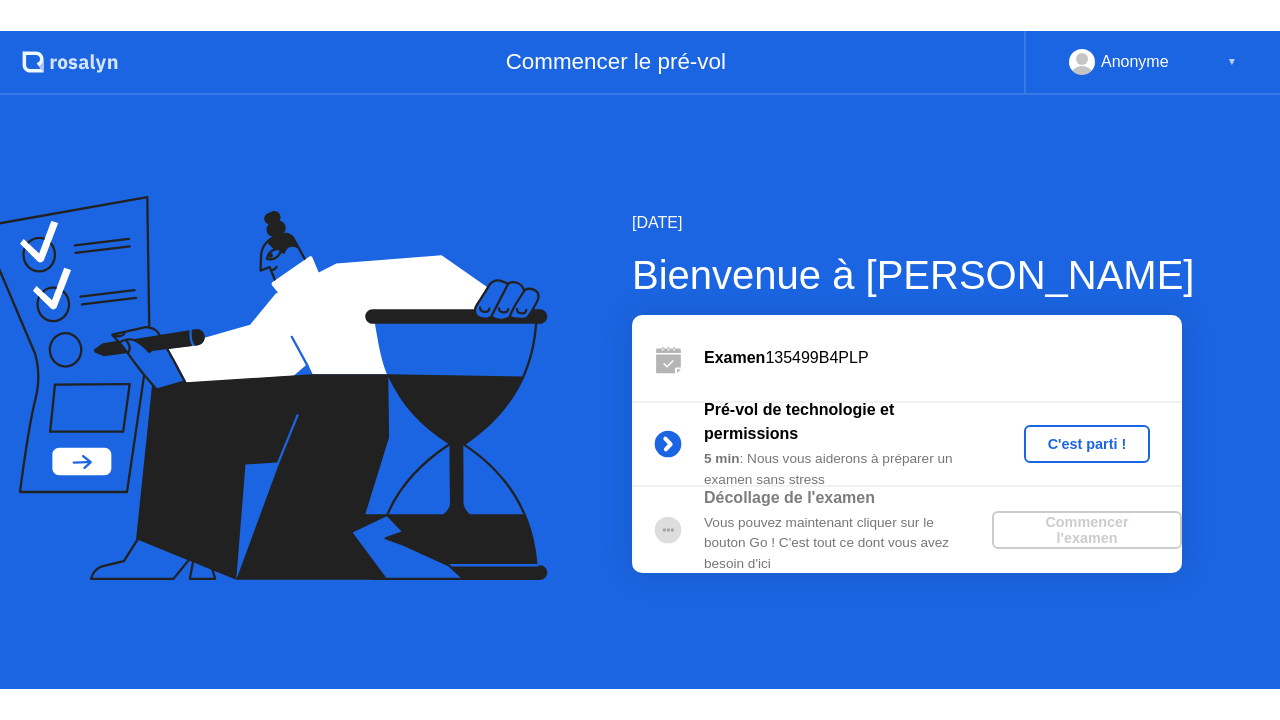 scroll, scrollTop: 0, scrollLeft: 0, axis: both 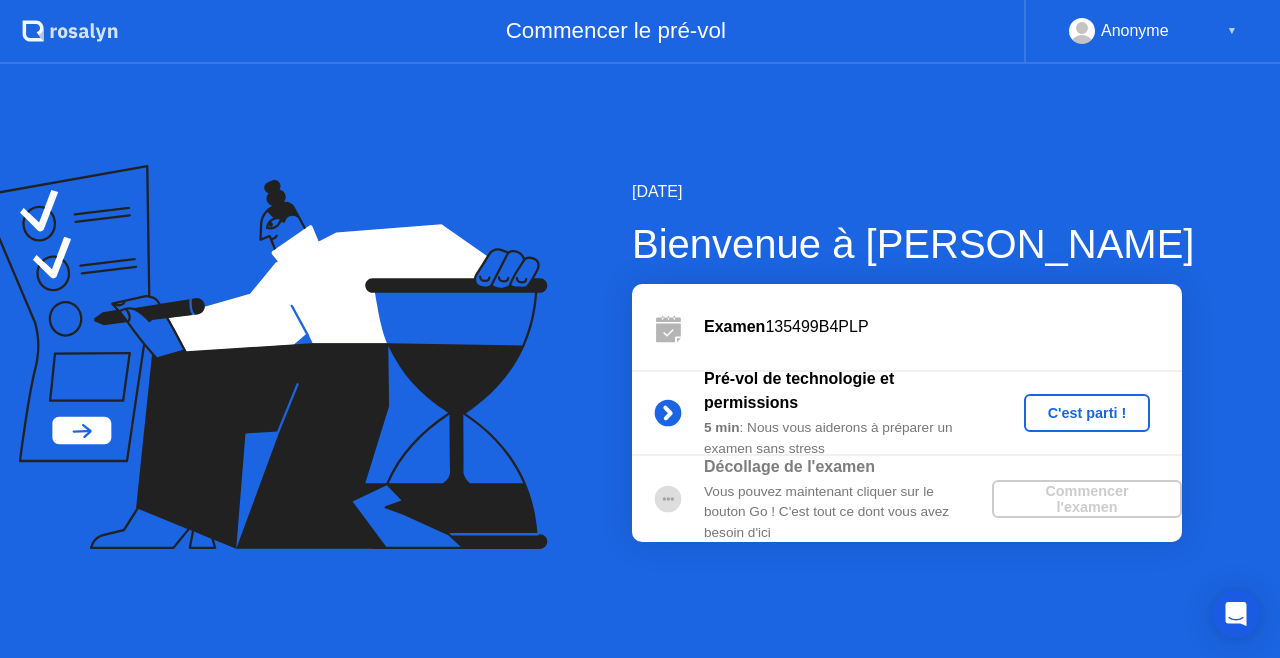 click on "C'est parti !" 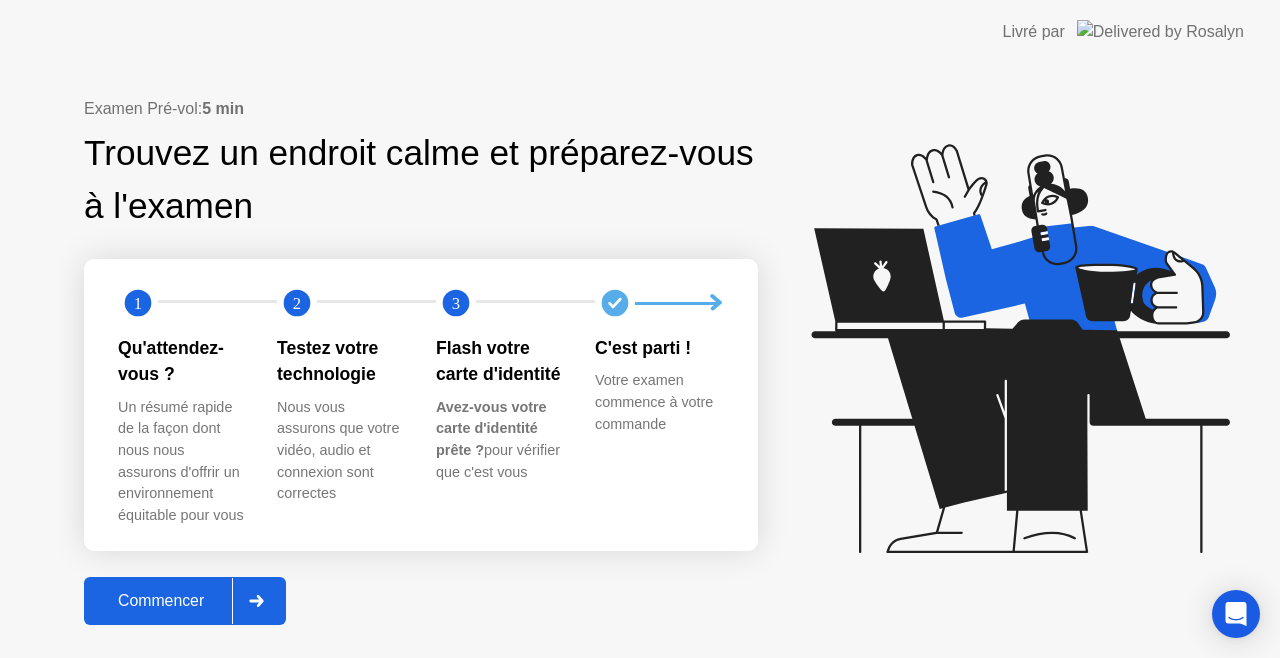 click on "Commencer" 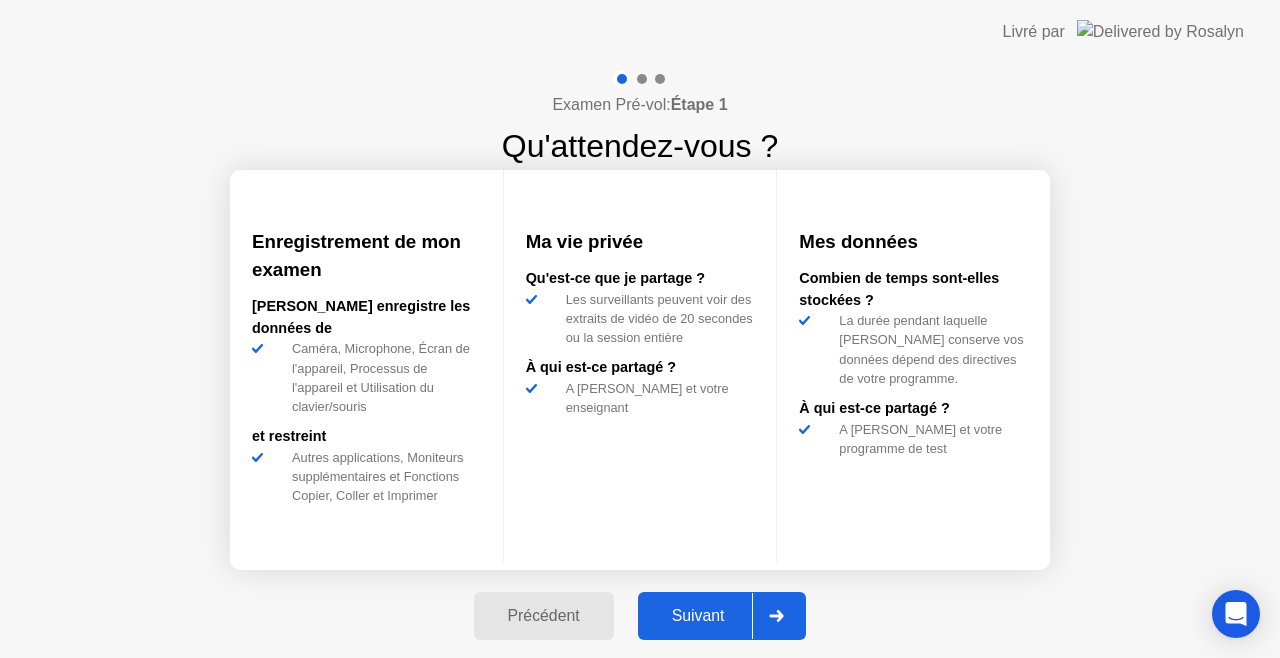 click on "Suivant" 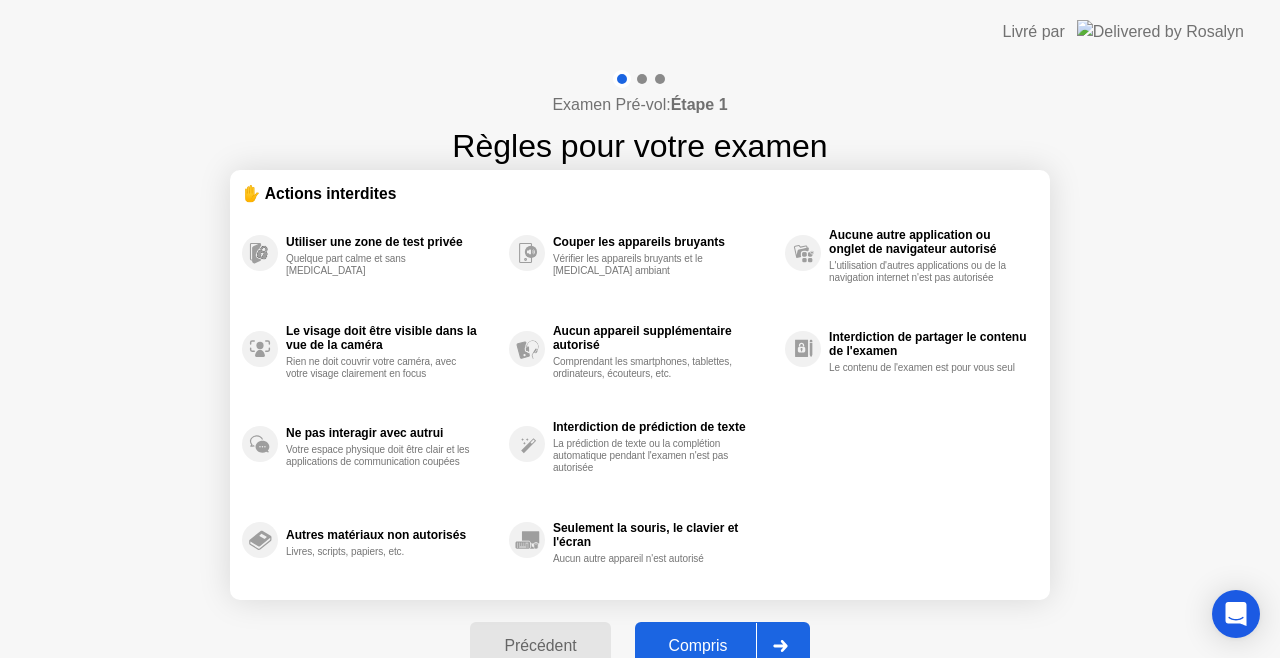click on "Compris" 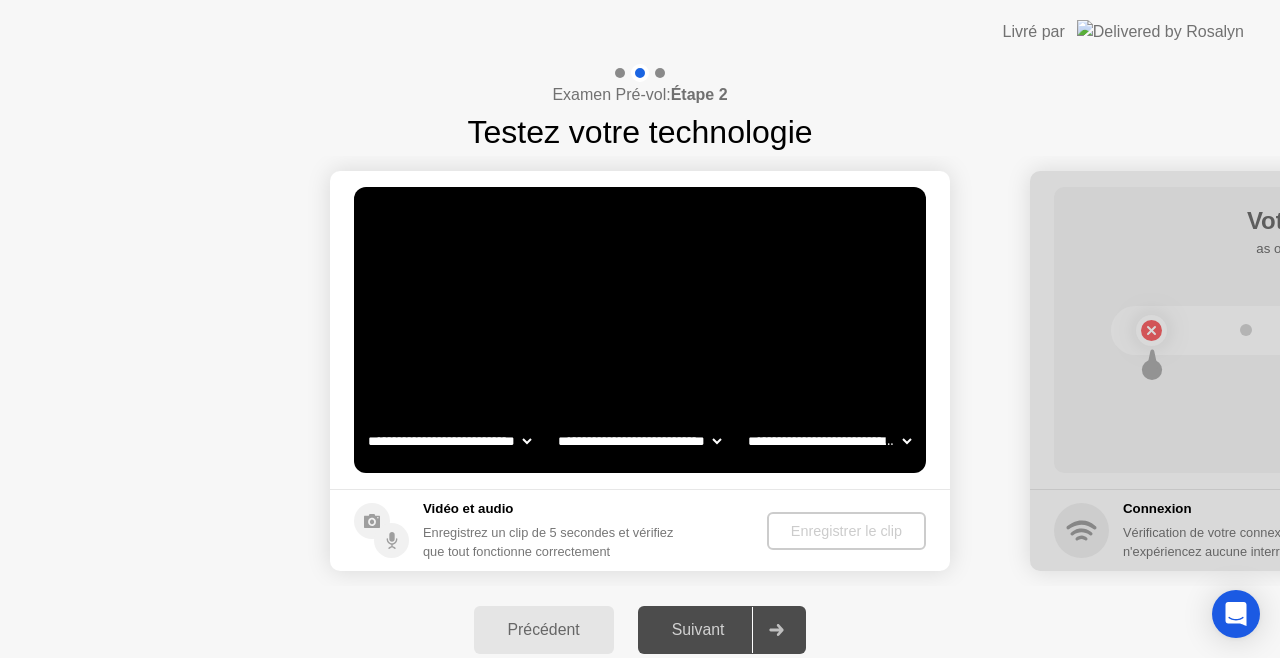 select on "**********" 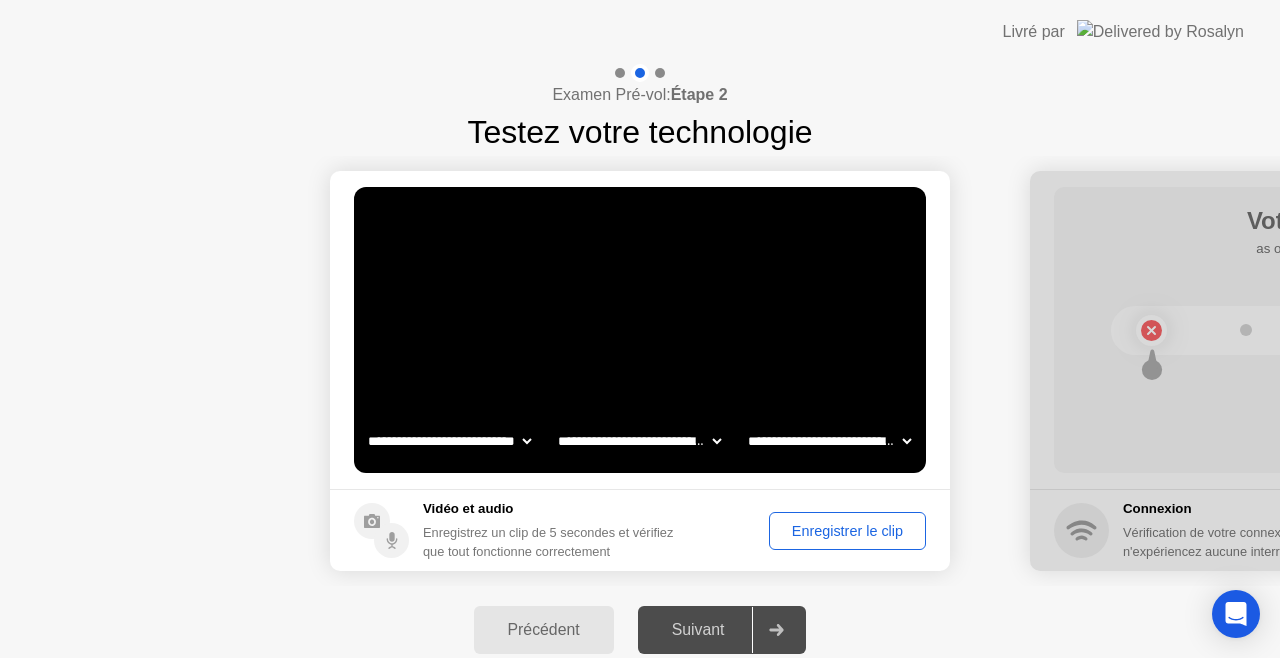 click on "Enregistrer le clip" 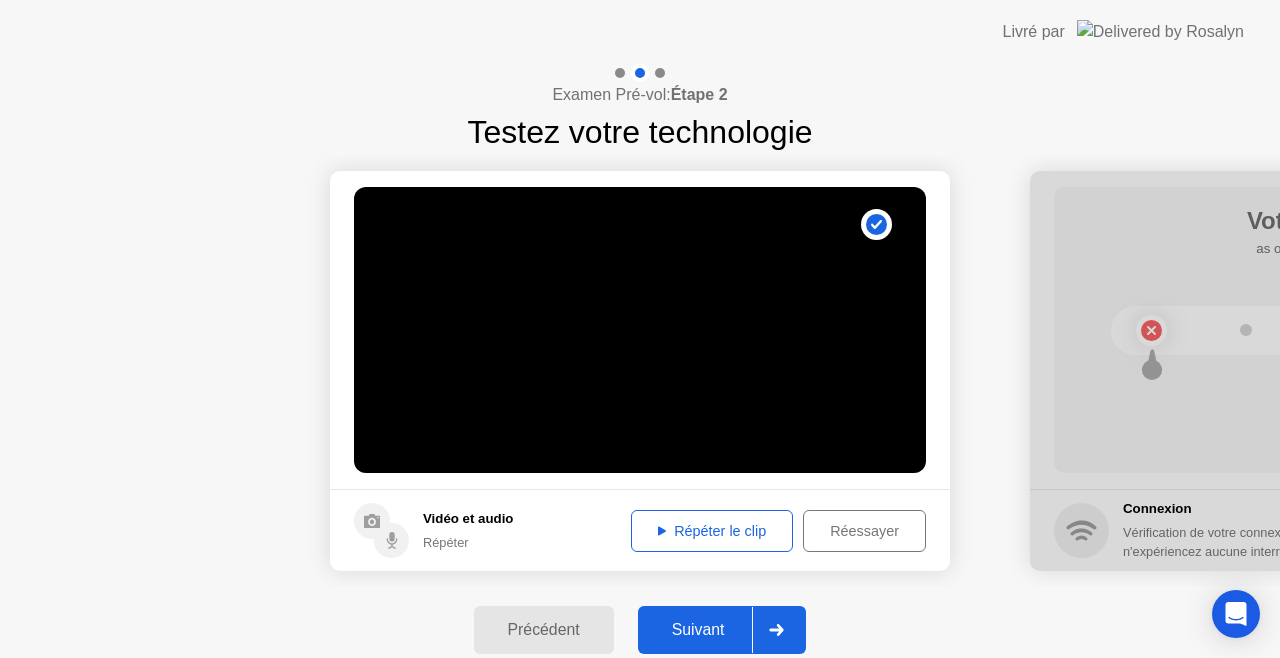 click on "Répéter le clip" 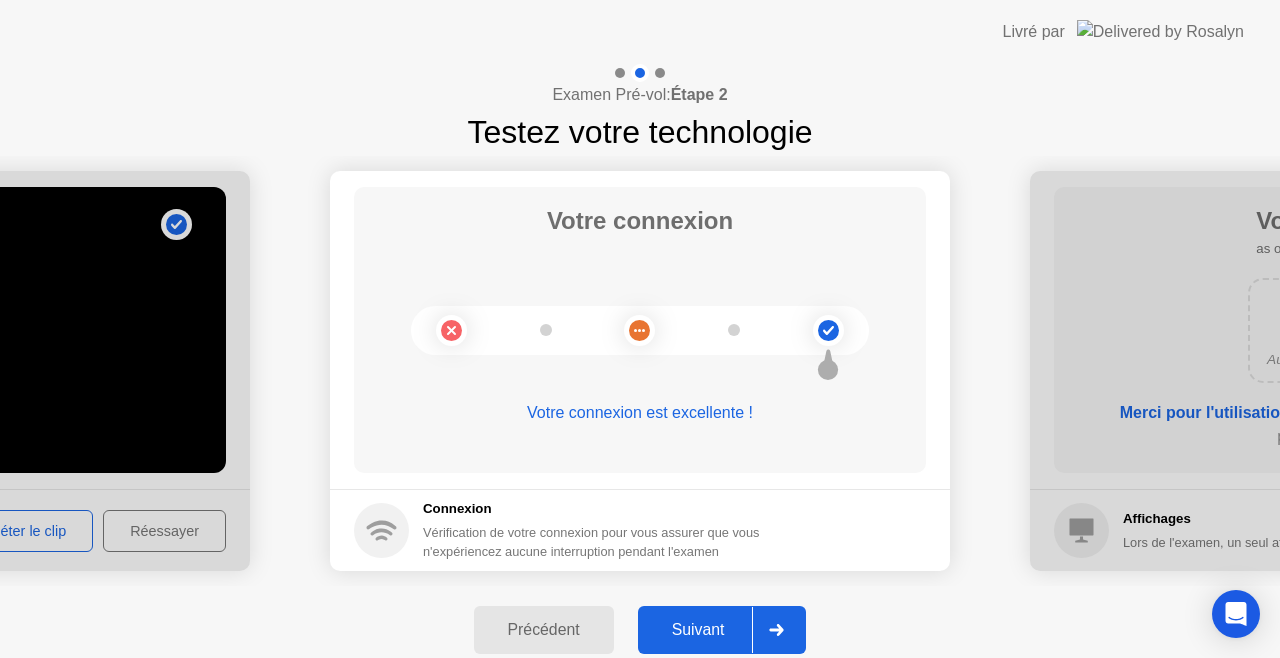 click on "Suivant" 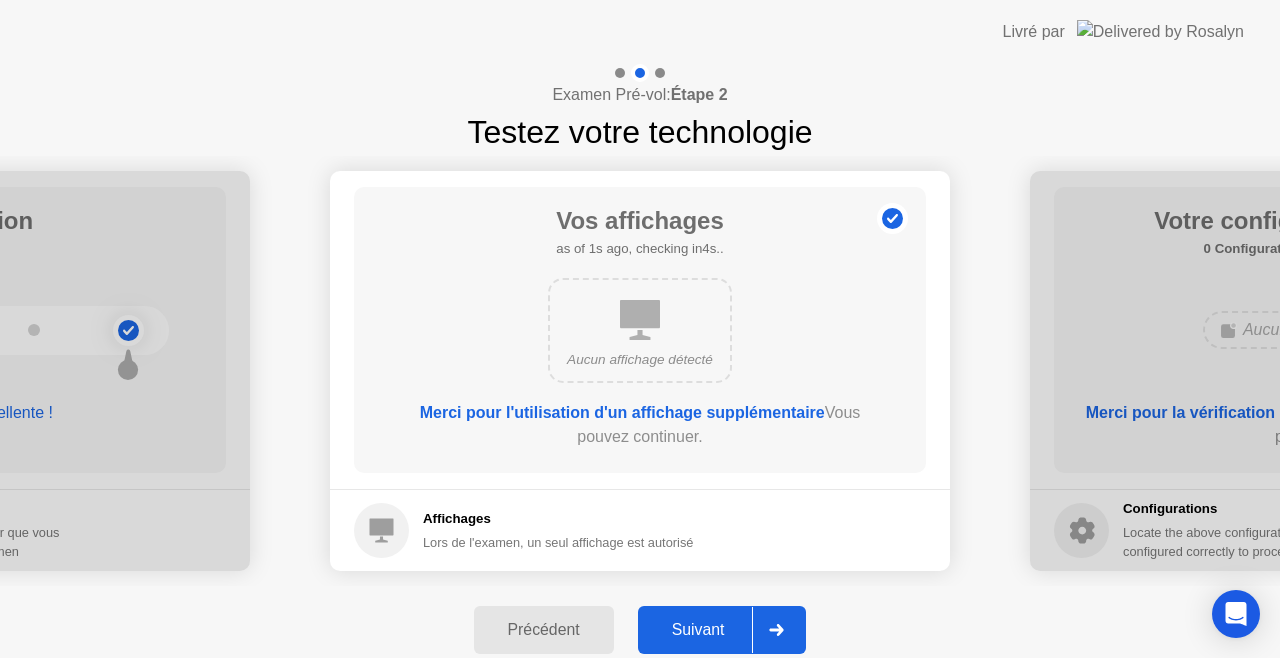 click on "Suivant" 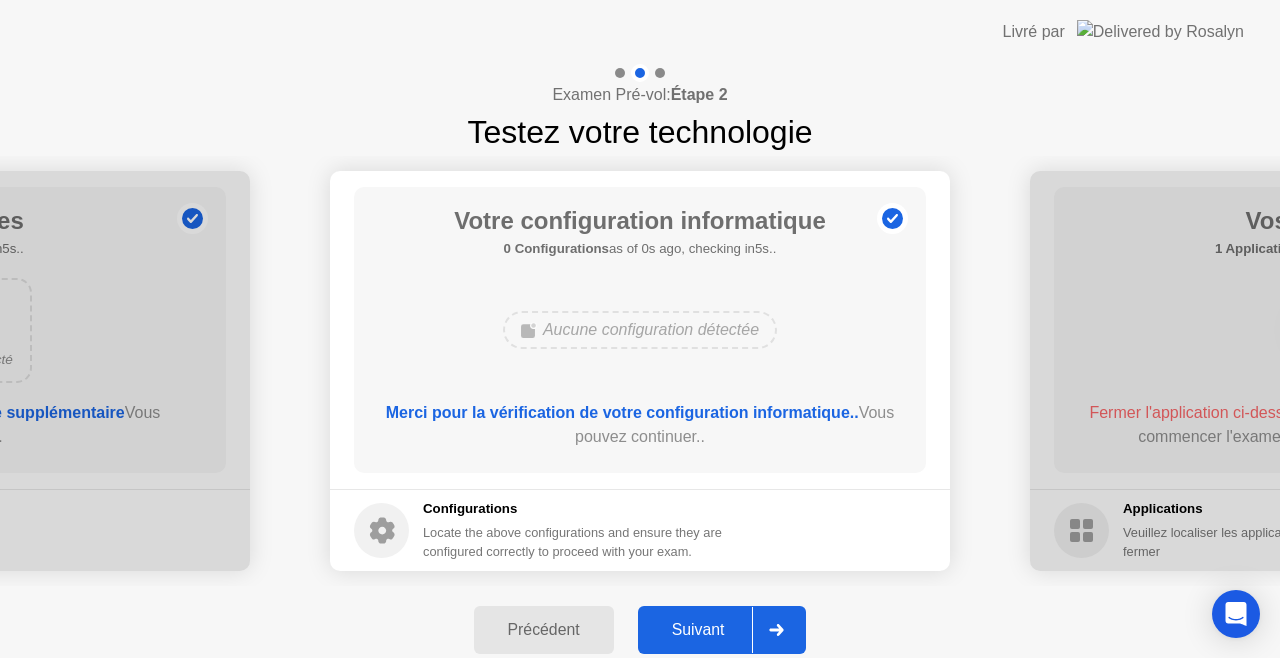 click on "Suivant" 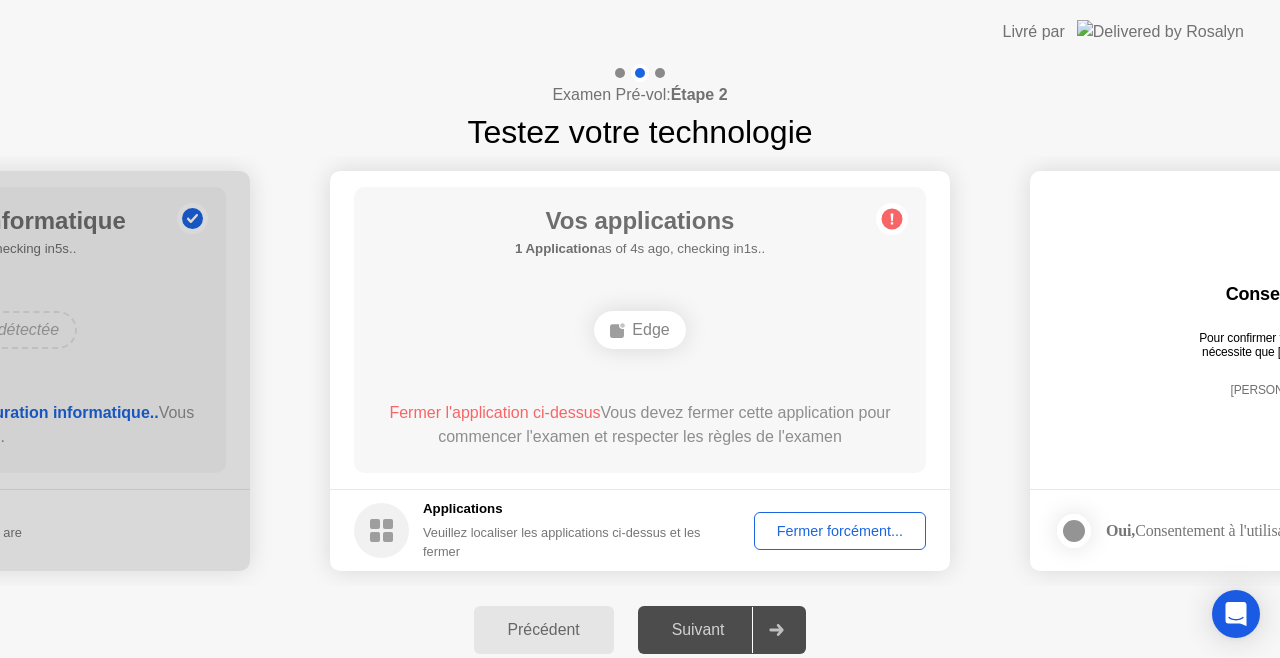 click on "Suivant" 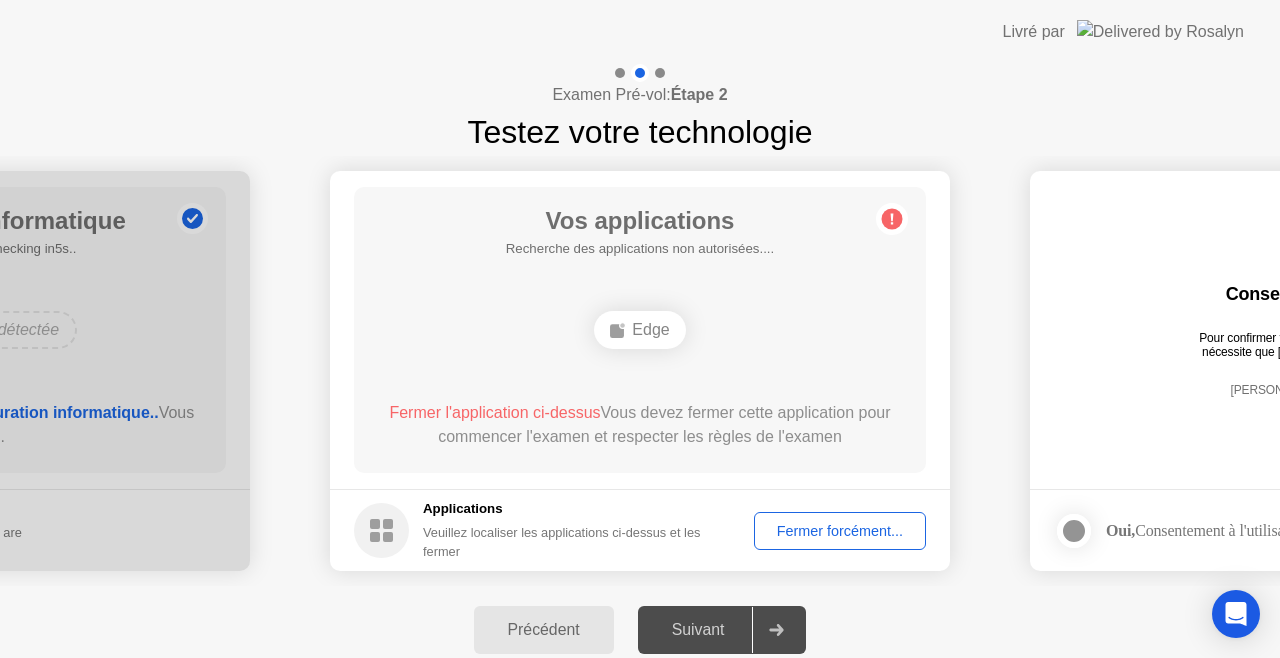click on "Fermer forcément..." 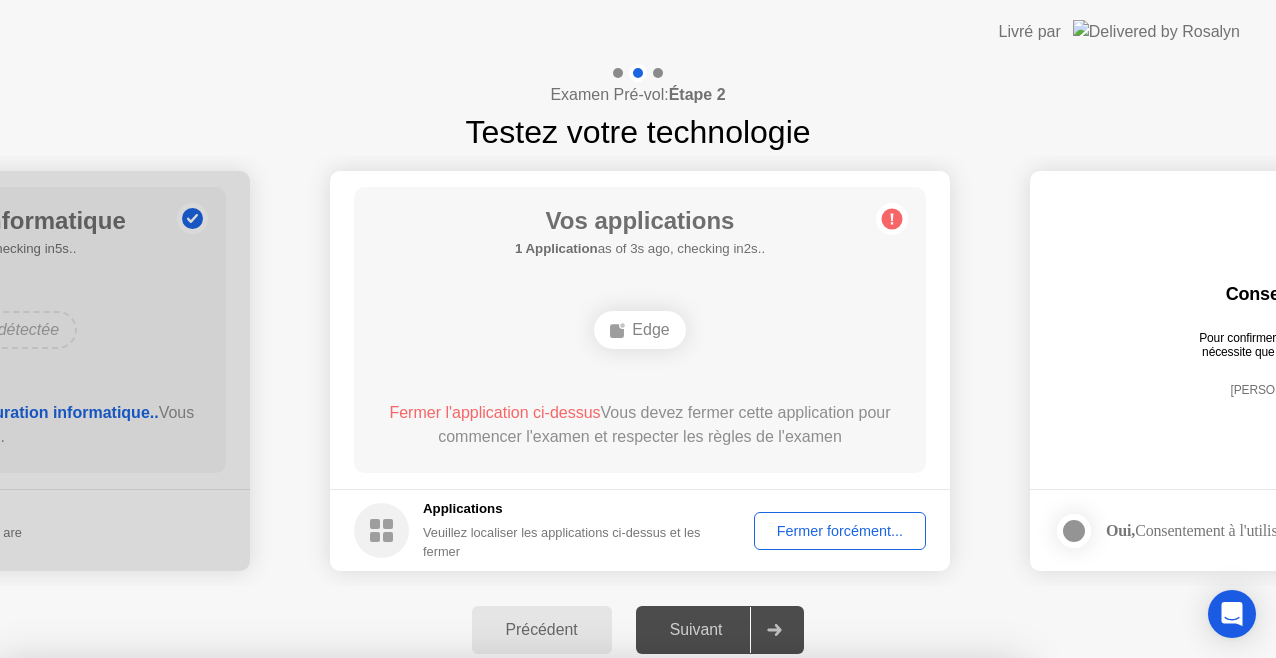 click on "En savoir plus sur la fermeture des applications" at bounding box center [510, 811] 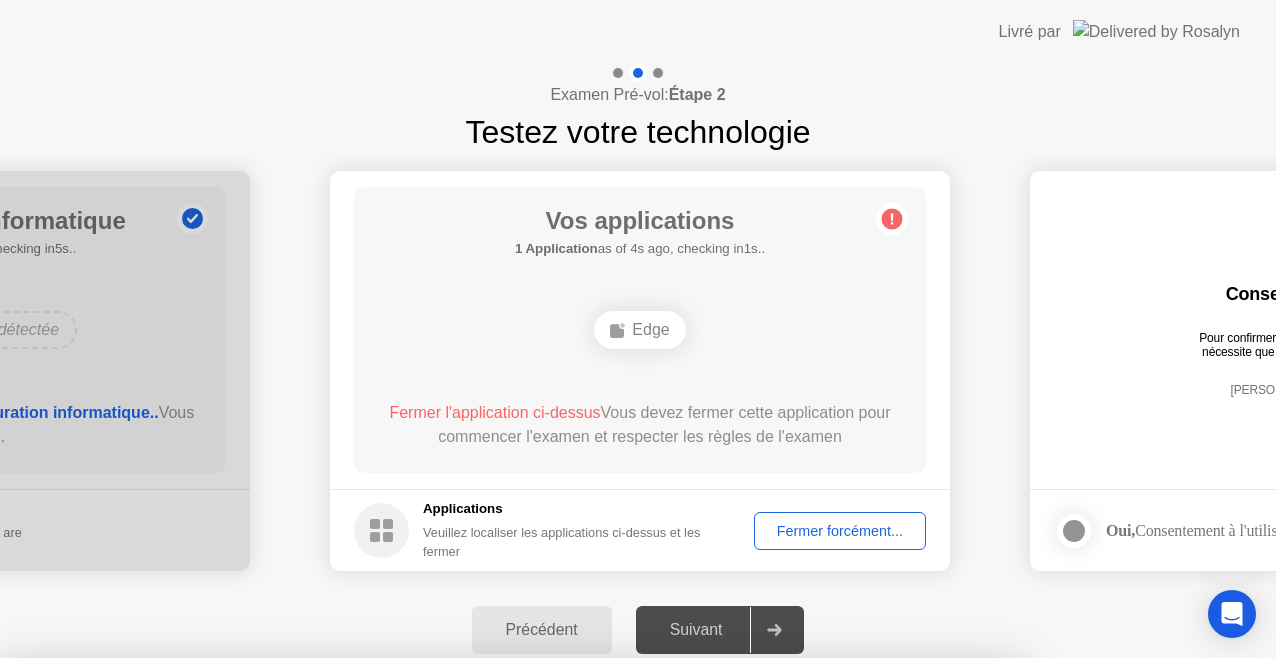 click on "Confirmer" at bounding box center (580, 934) 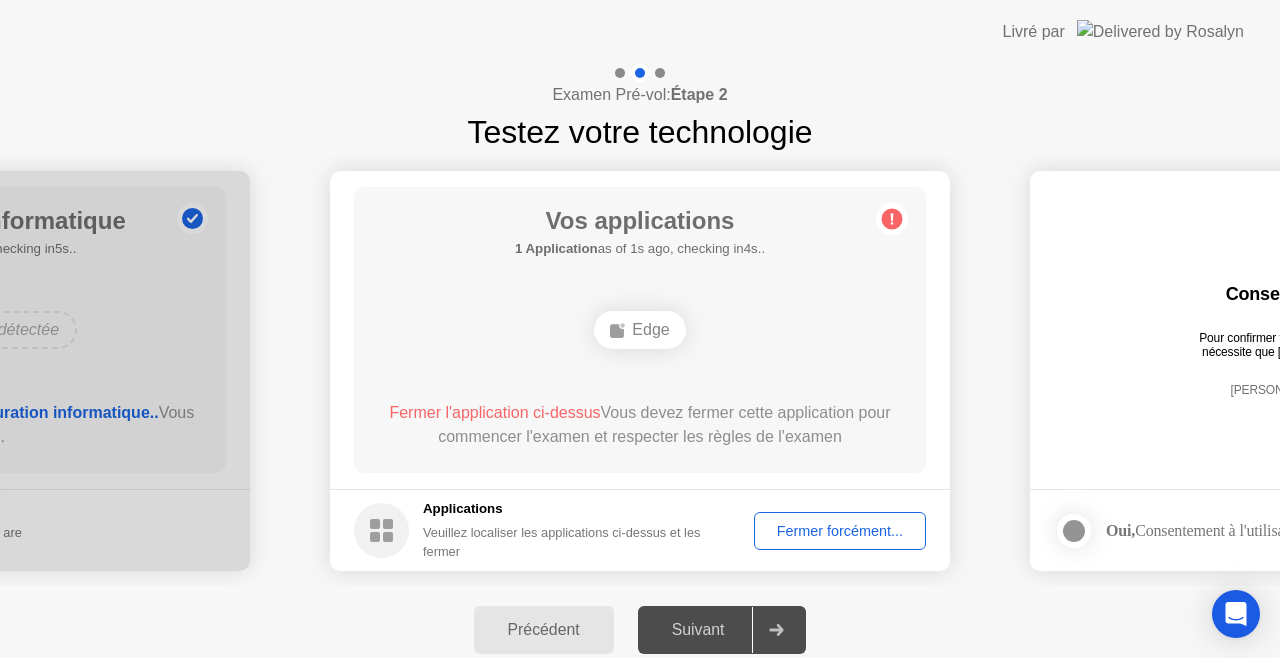 click on "Précédent Suivant" 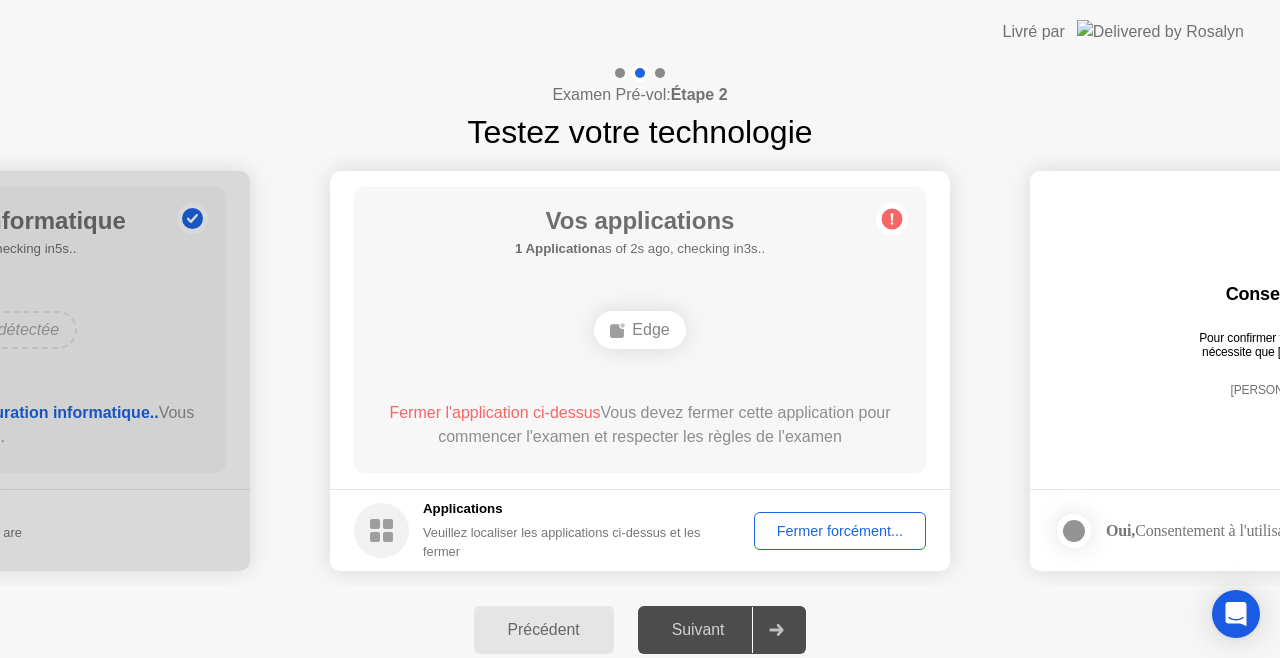 click on "Fermer forcément..." 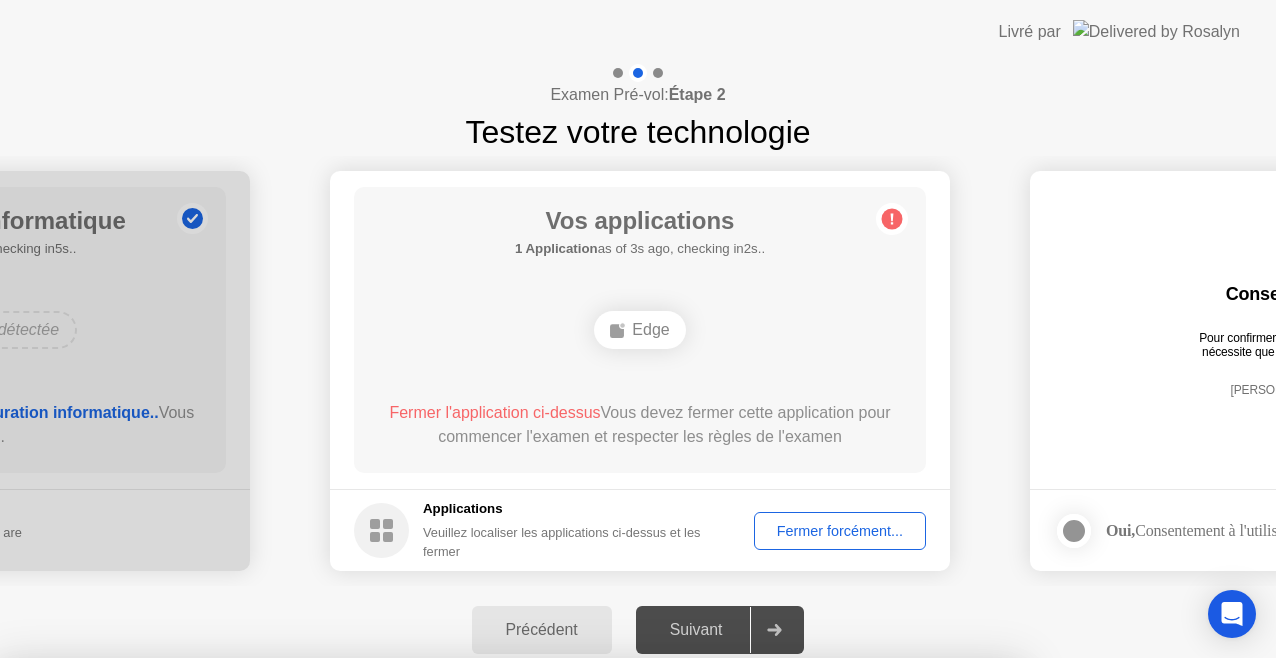 click on "Confirmer" at bounding box center (580, 934) 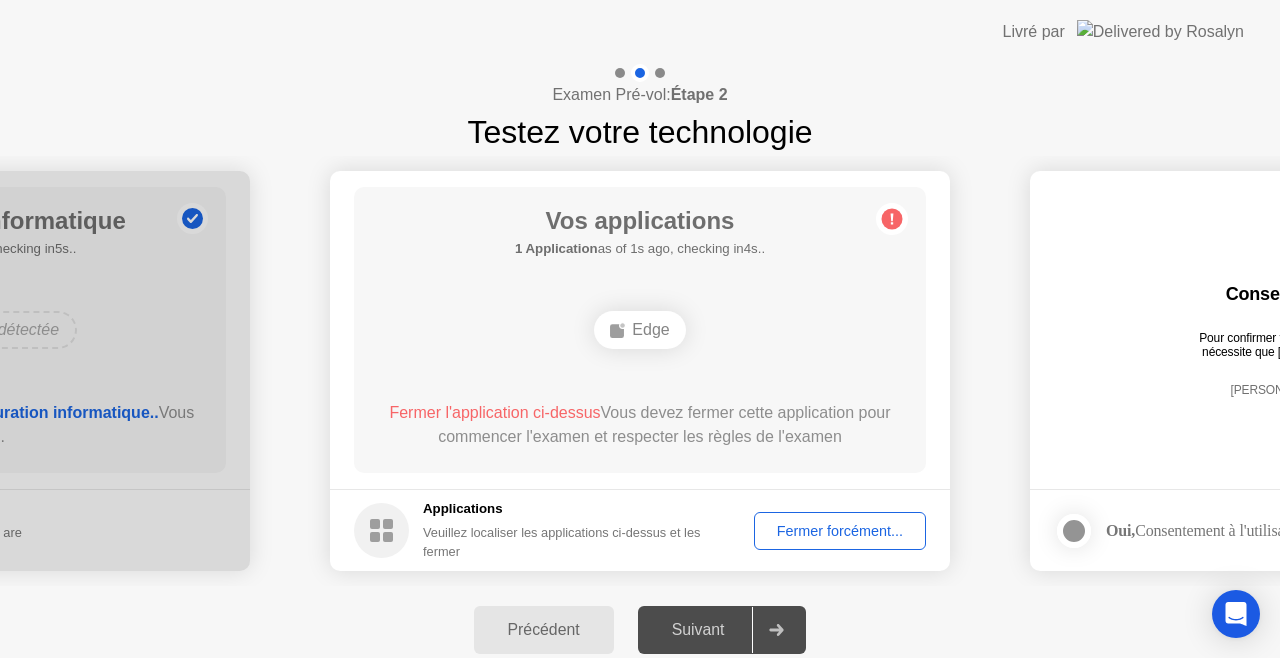 click on "**********" 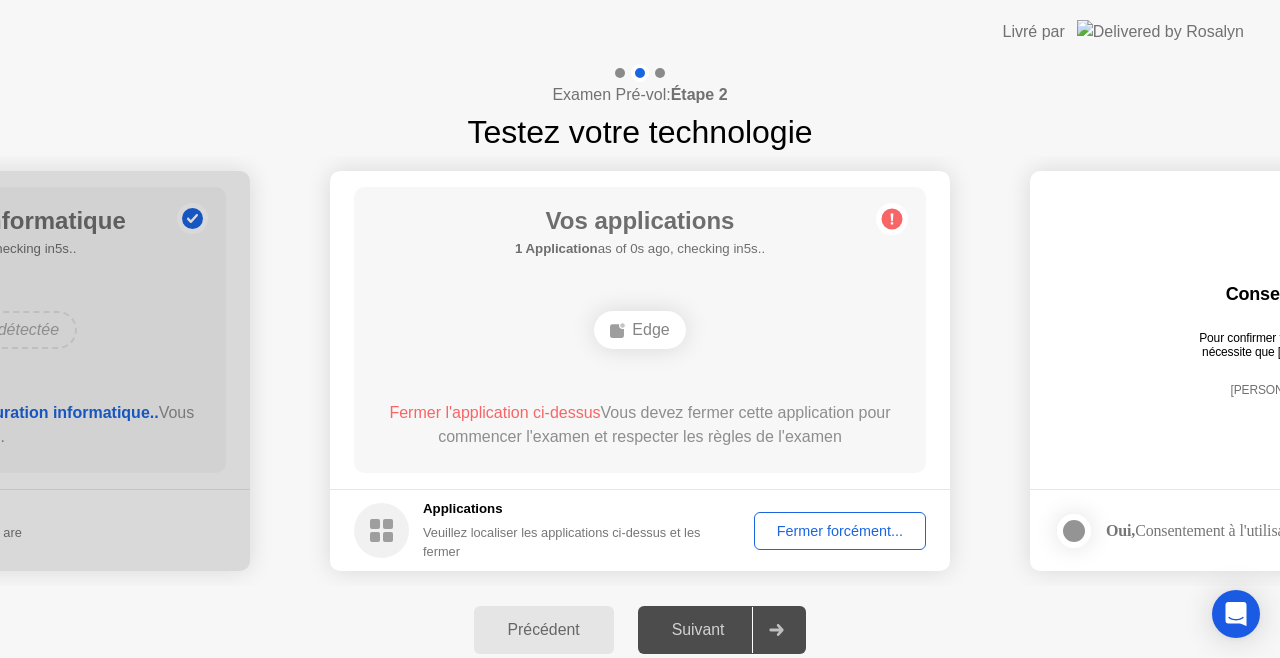 click on "Précédent Suivant" 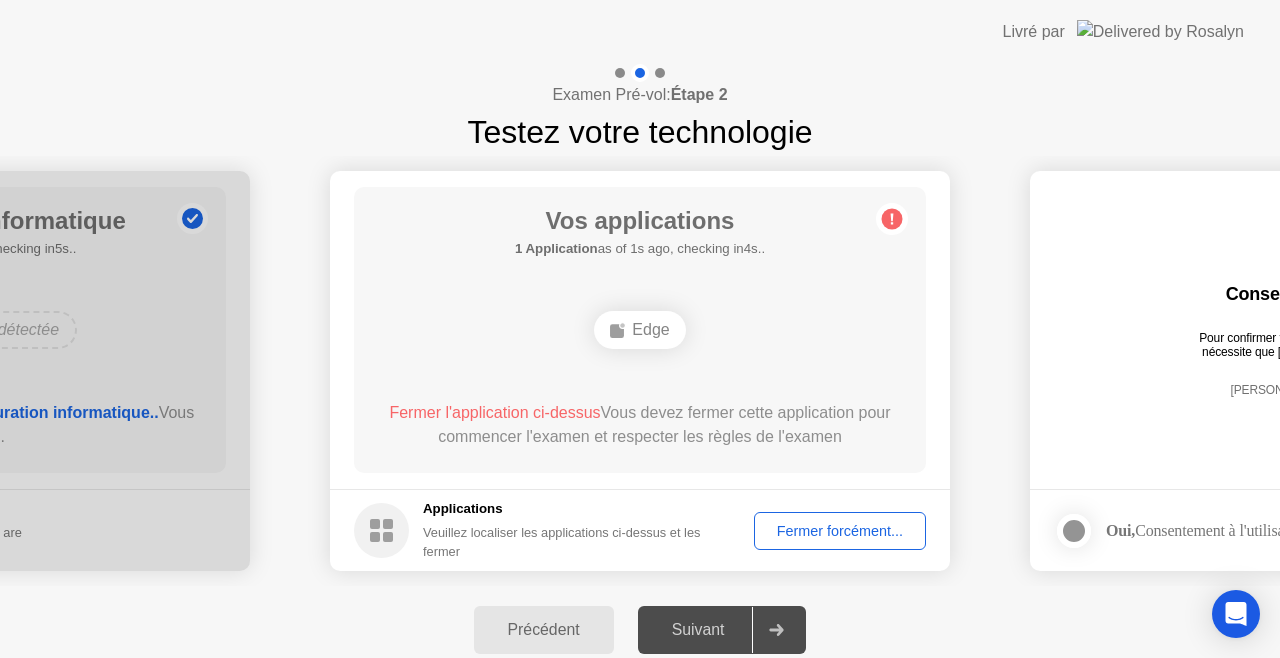 click on "Fermer forcément..." 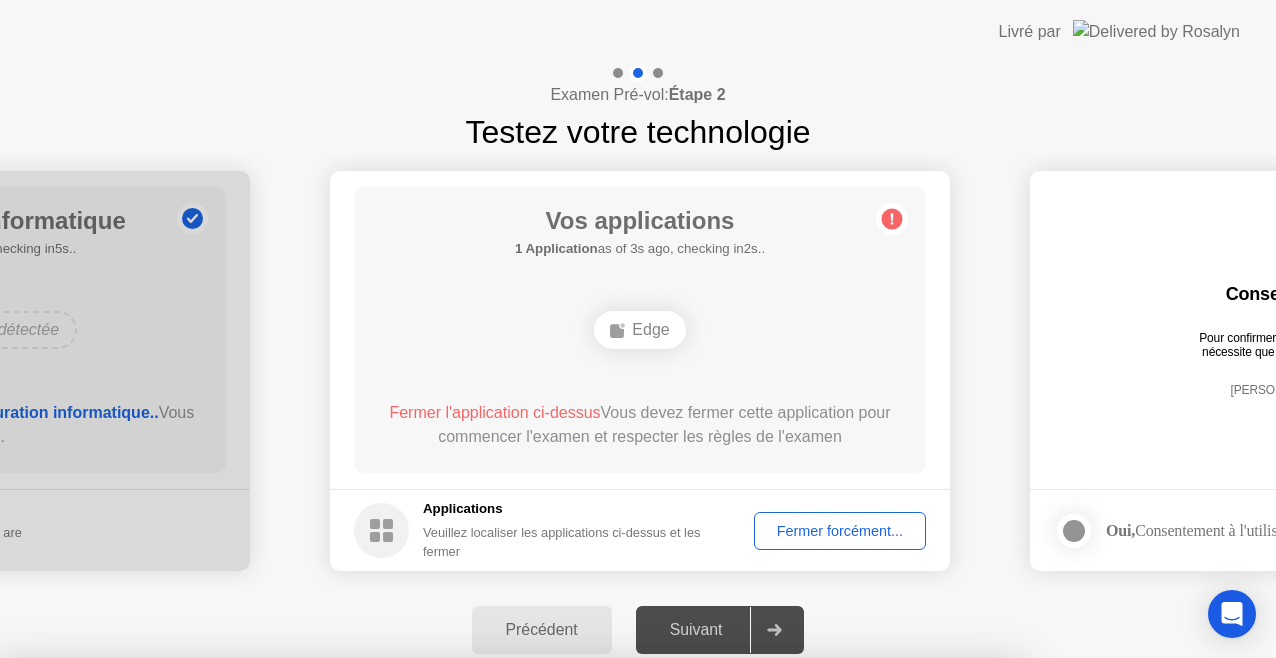 click on "Confirmer" at bounding box center (580, 934) 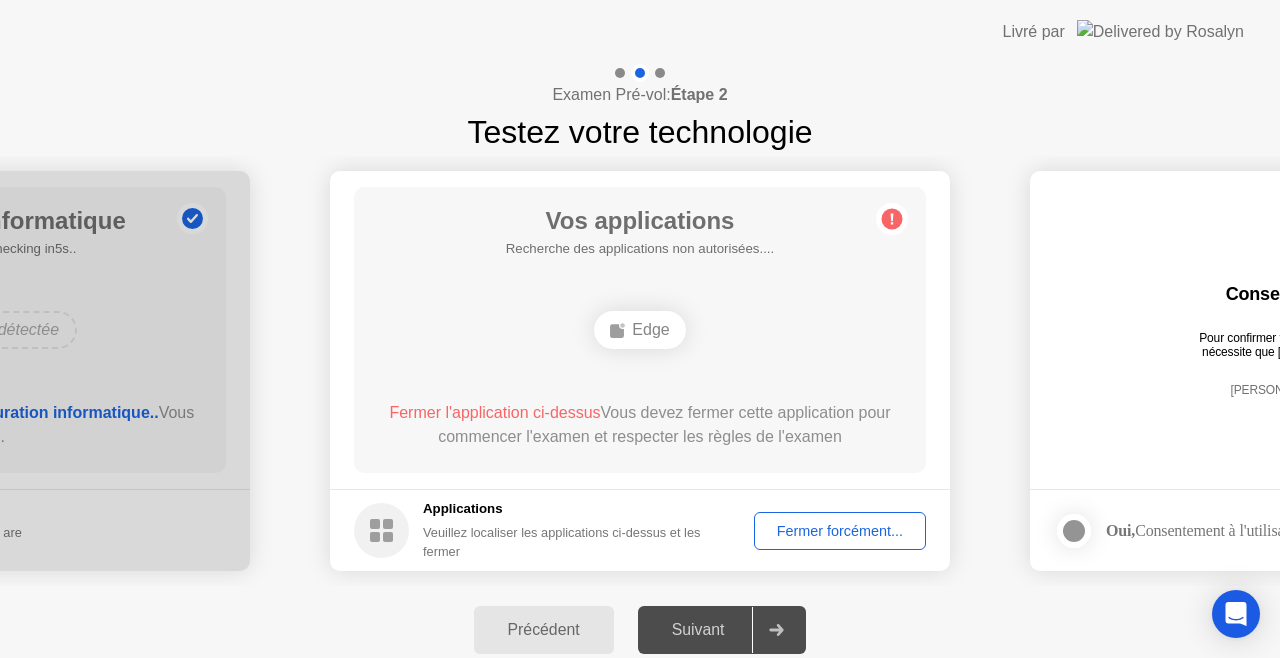 click on "Vos applications  Recherche des applications non autorisées....  Edge  Fermer l'application ci-dessus  Vous devez fermer cette application pour commencer l'examen et respecter les règles de l'examen" 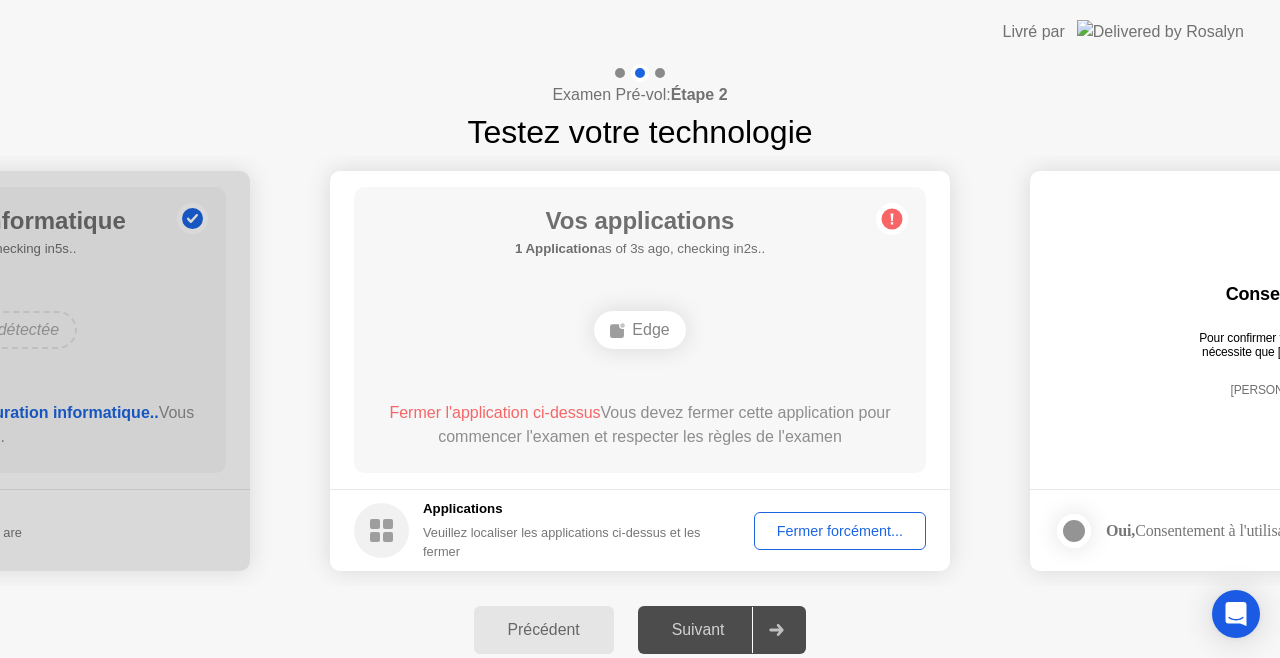 click on "Edge" 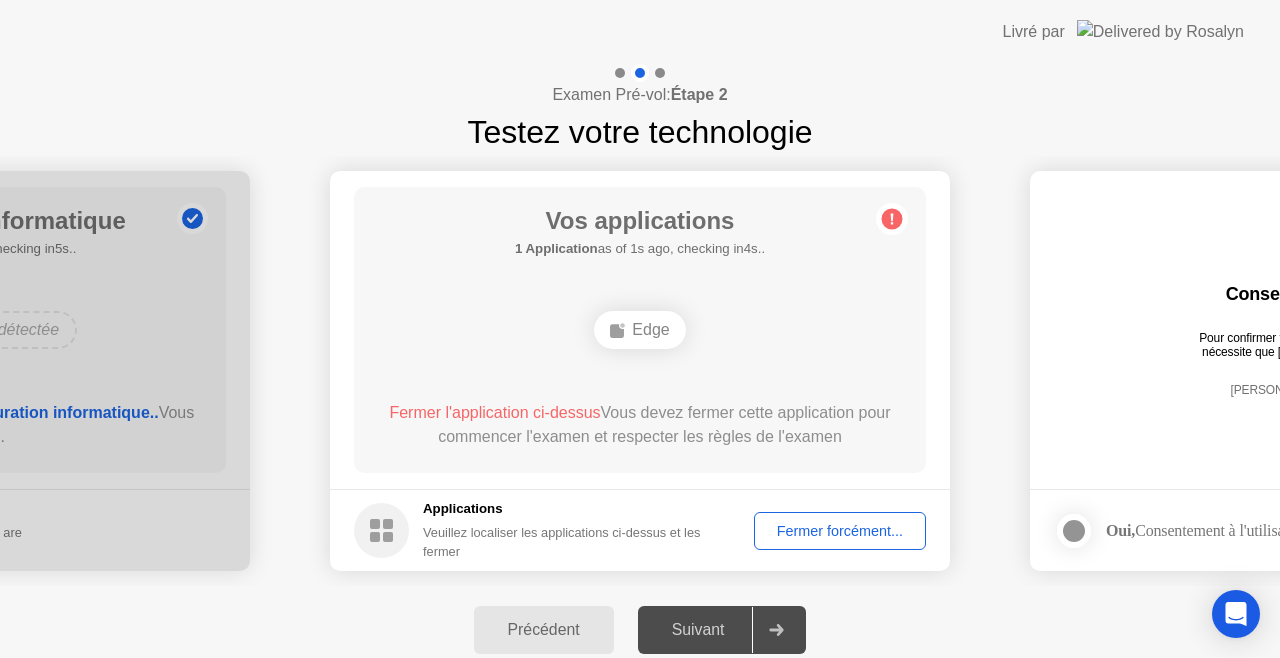 click on "Vos applications" 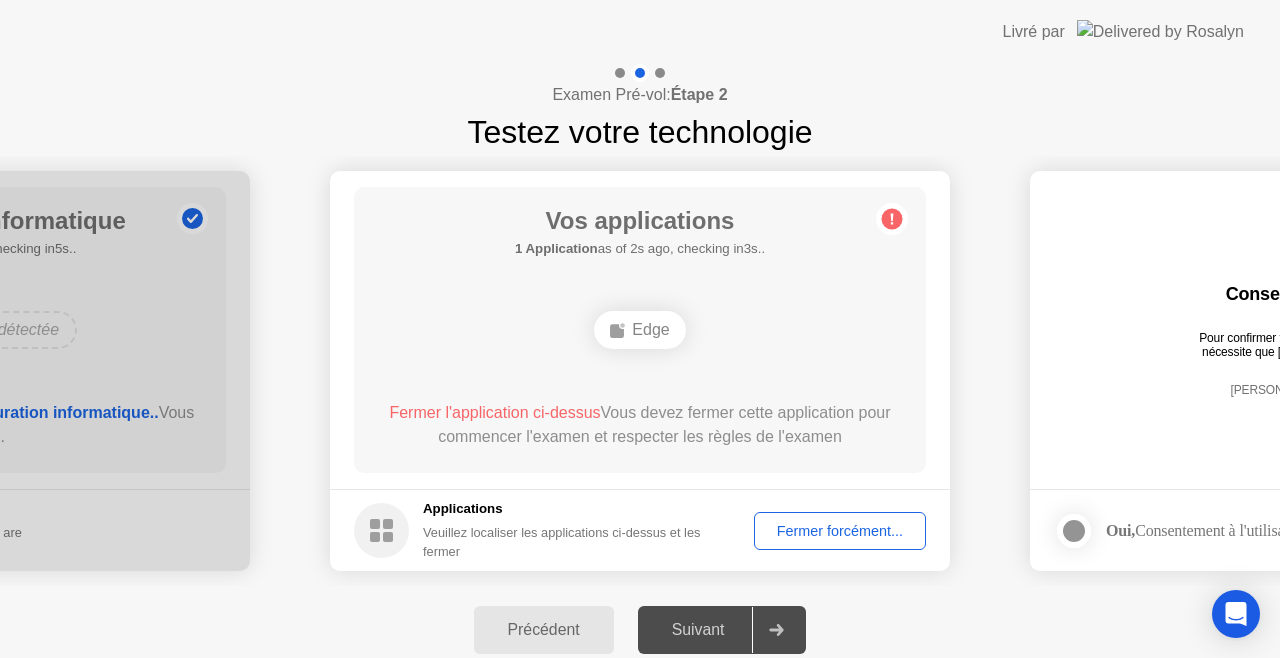 click on "Consentement biométrique   Pour confirmer votre identité, votre programme de test nécessite que [PERSON_NAME] utilise vos données biométriques.   [PERSON_NAME] enregistre les données" 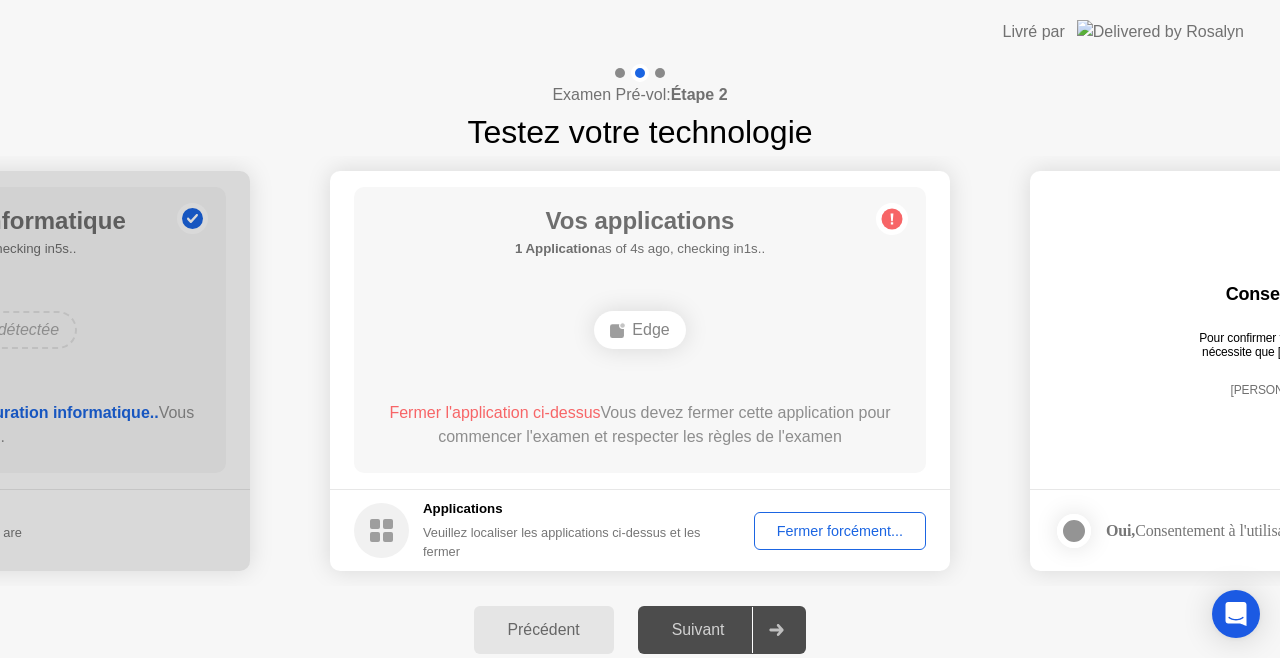 click 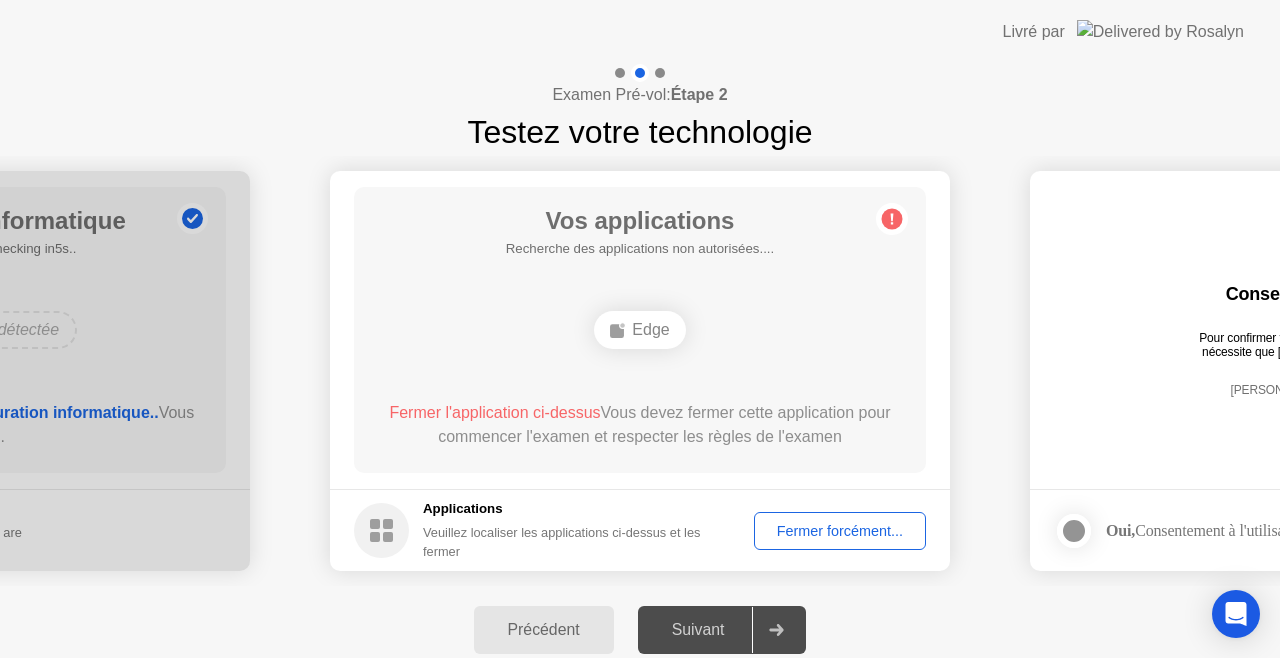 click on "Fermer forcément..." 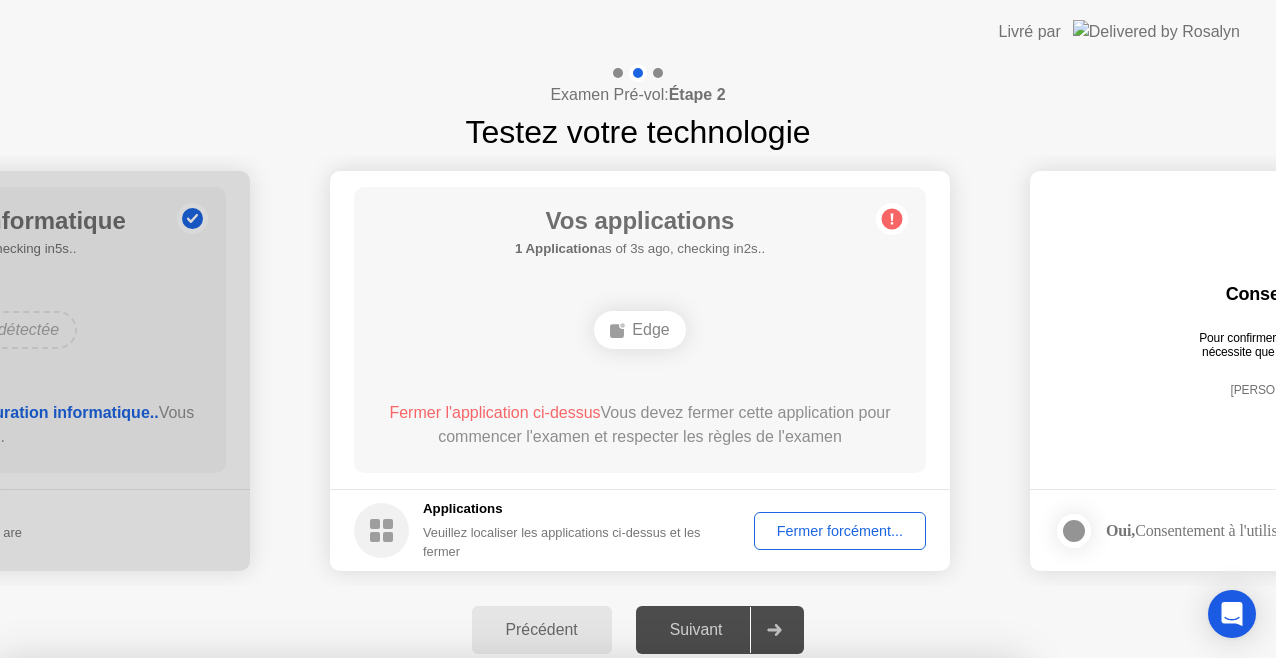 click on "Confirmer" at bounding box center (580, 934) 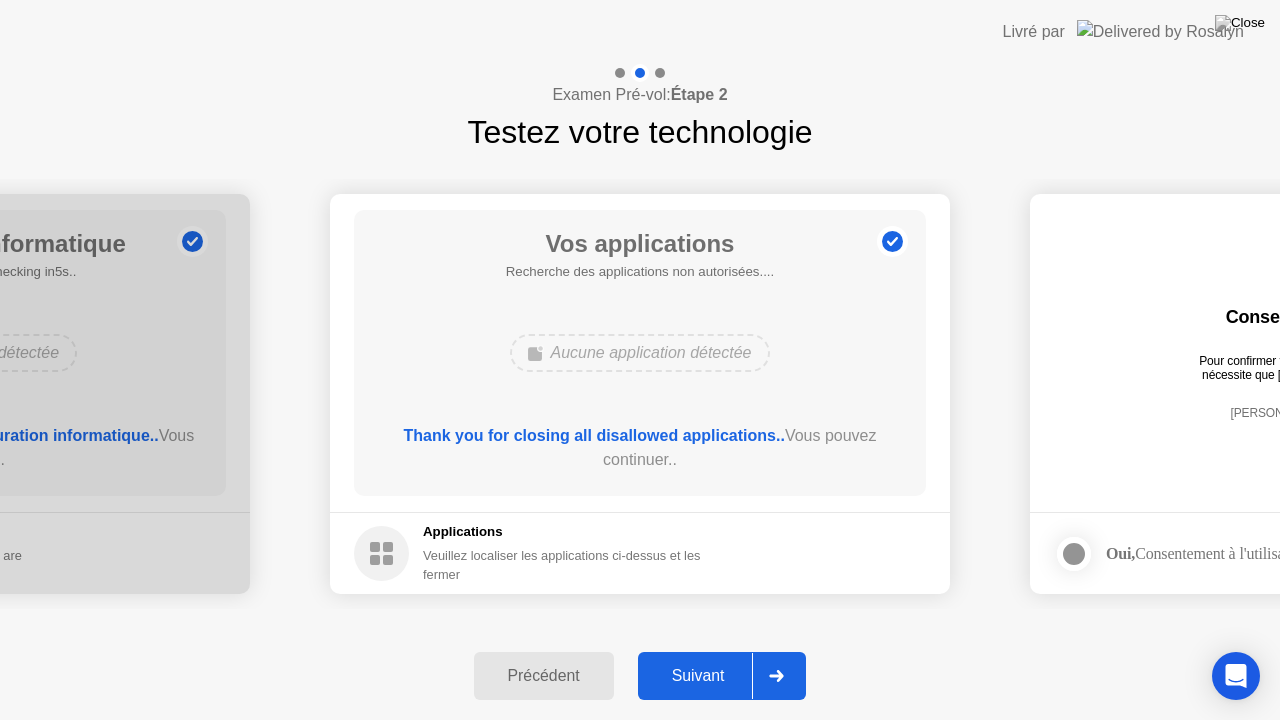 click on "Suivant" 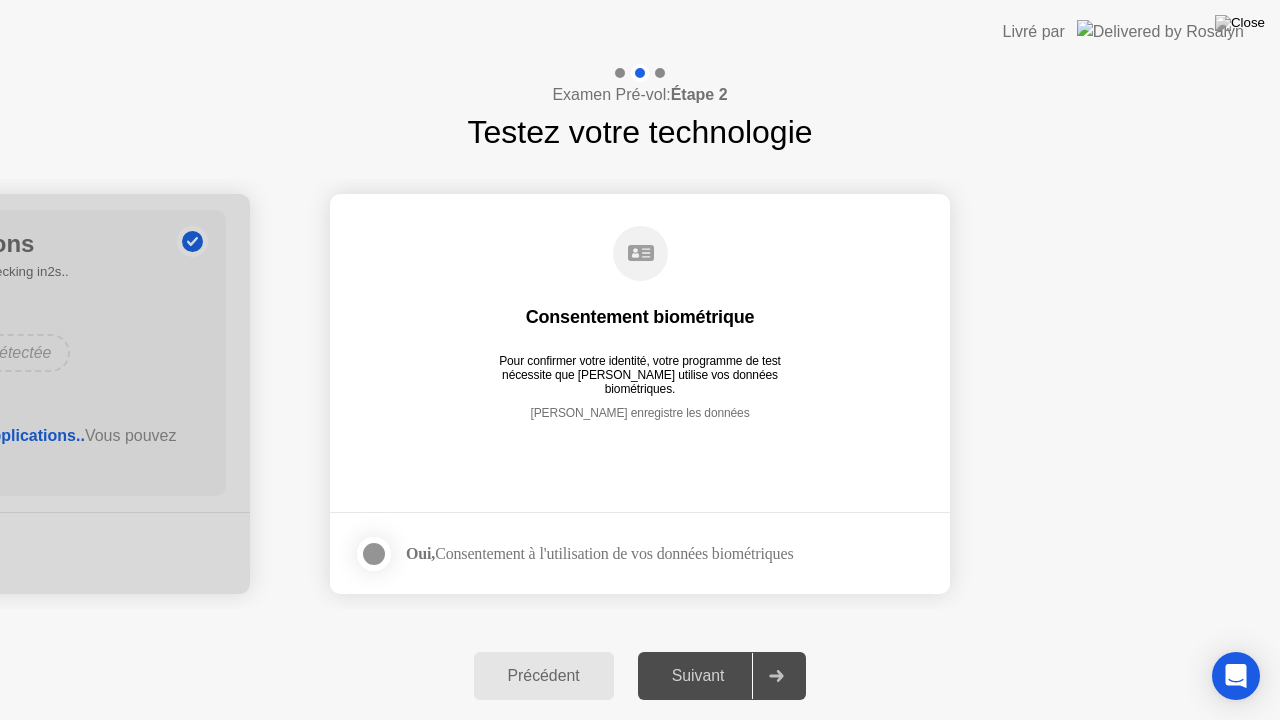click 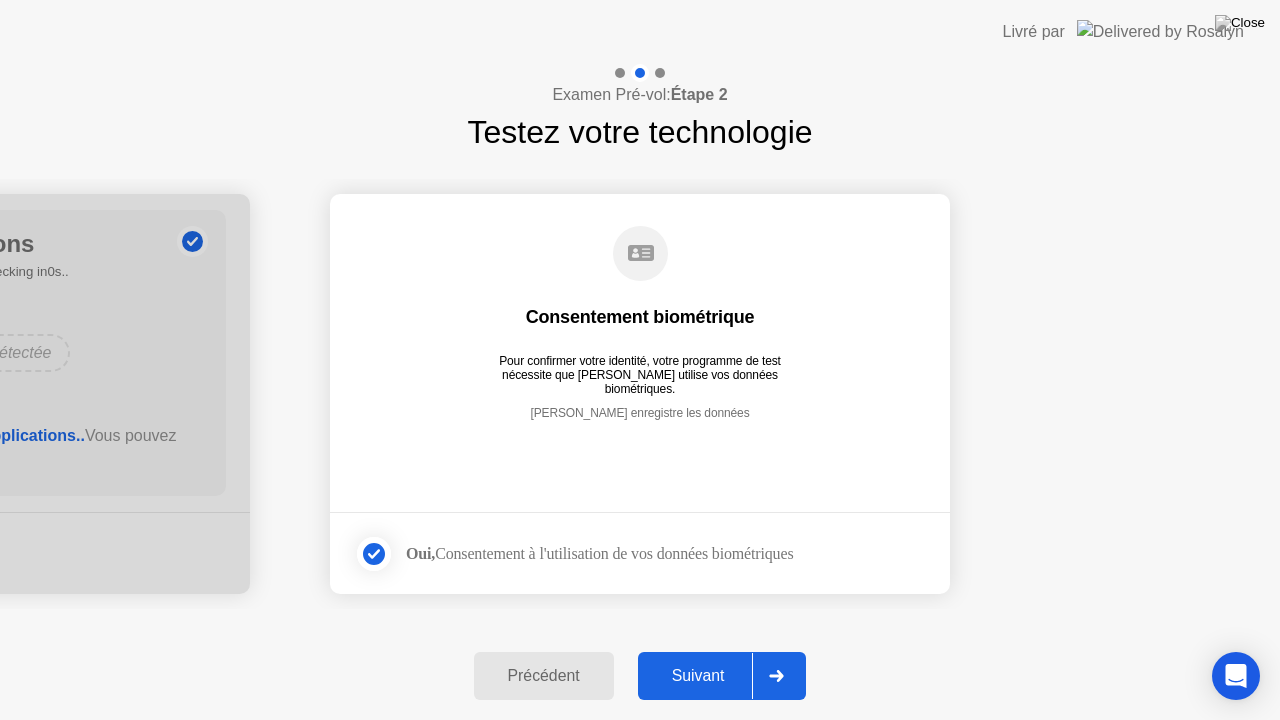 click on "Suivant" 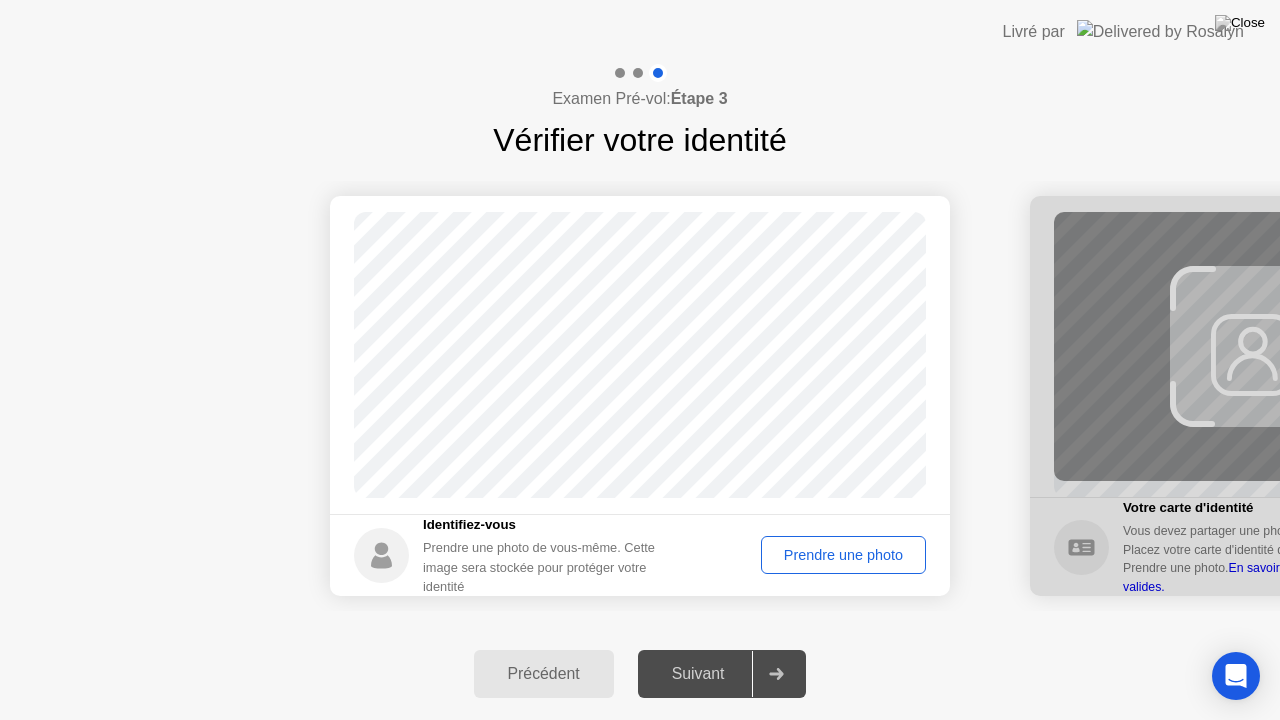 click on "Prendre une photo" 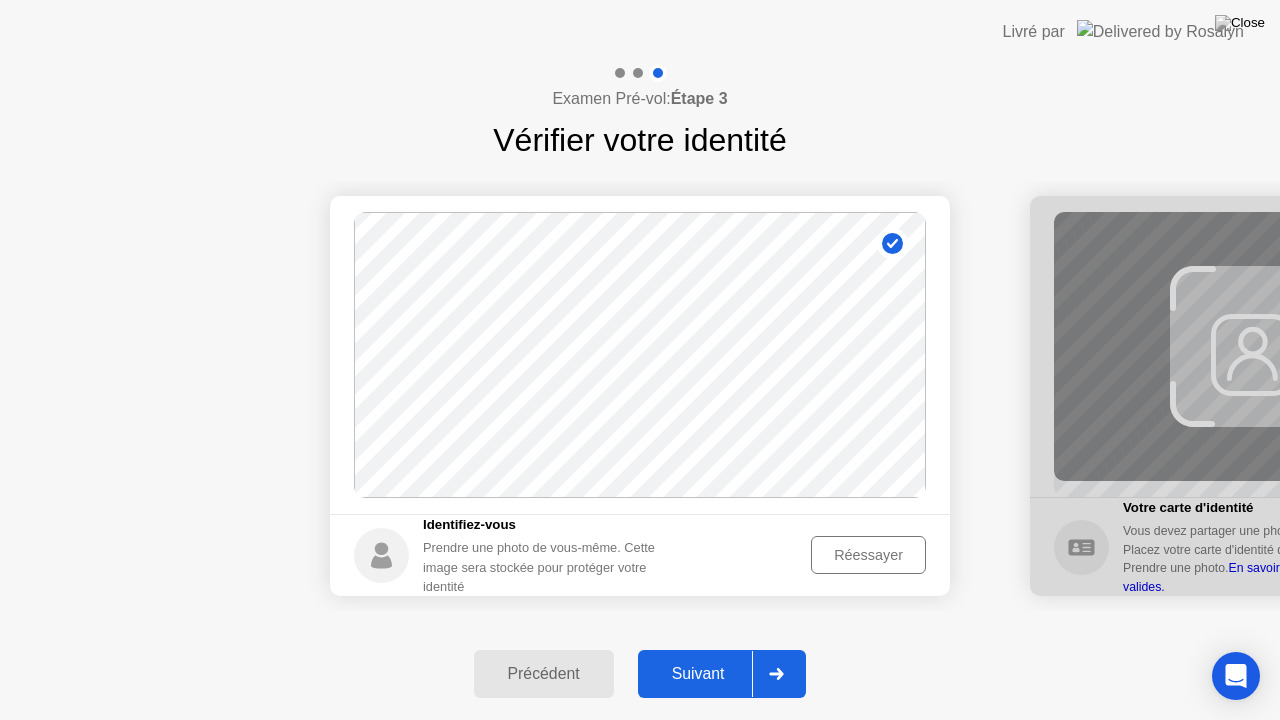 click on "Suivant" 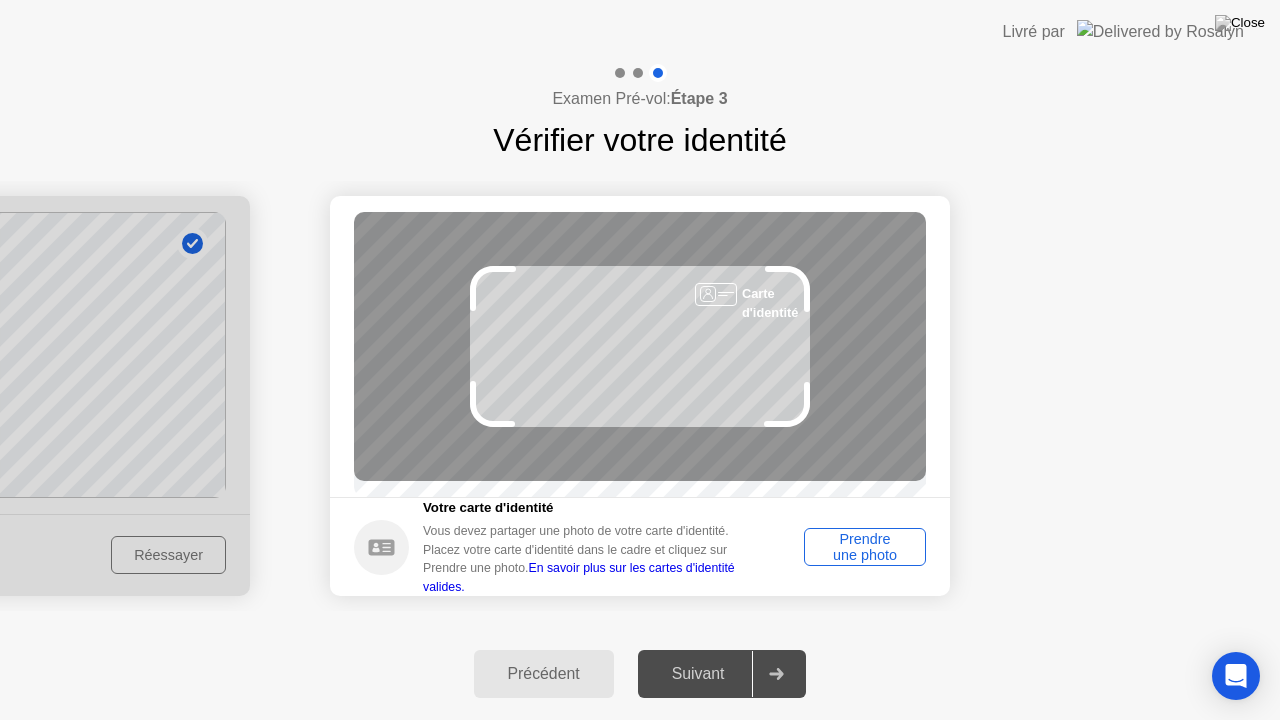 click on "Prendre une photo" 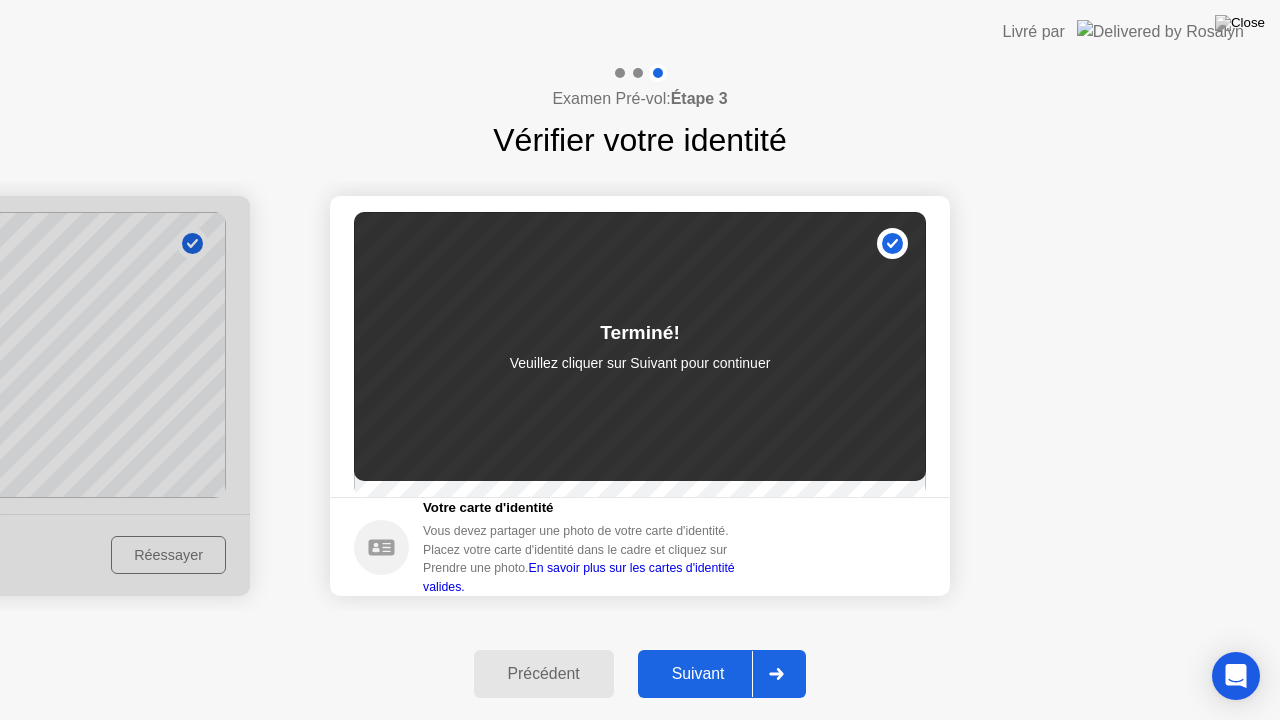 click on "Suivant" 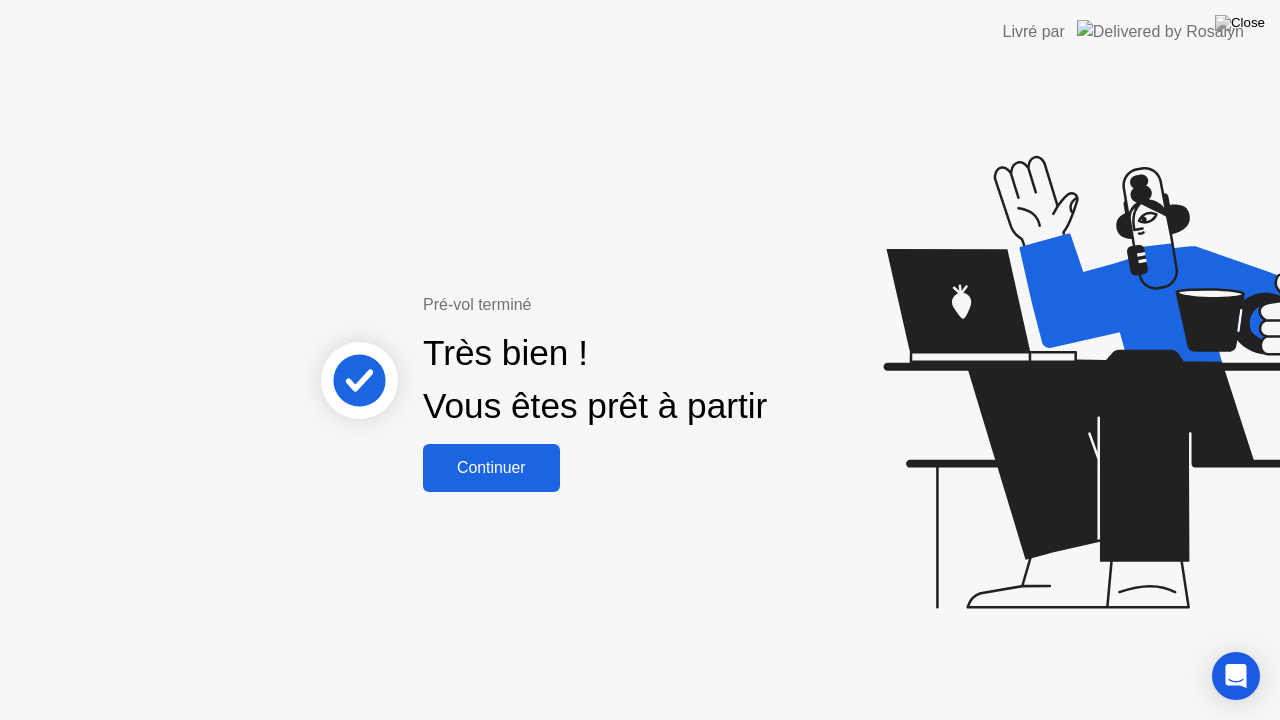 click on "Continuer" 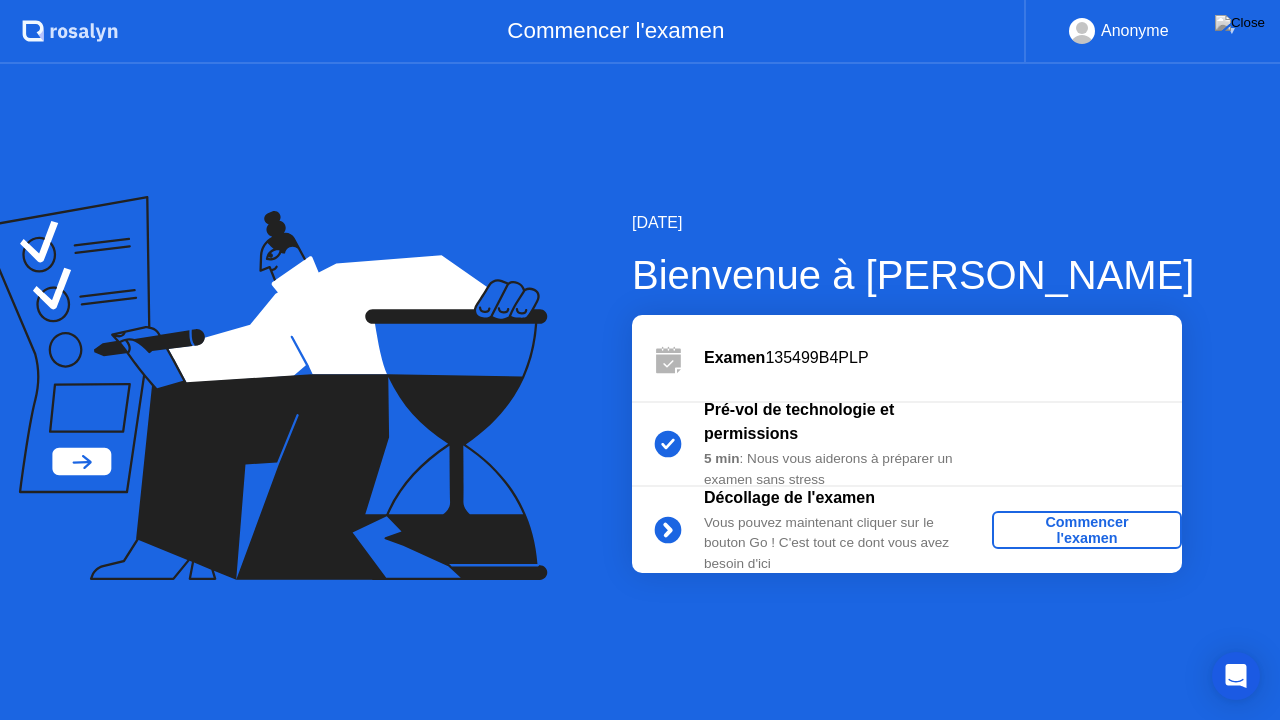 click on "Commencer l'examen" 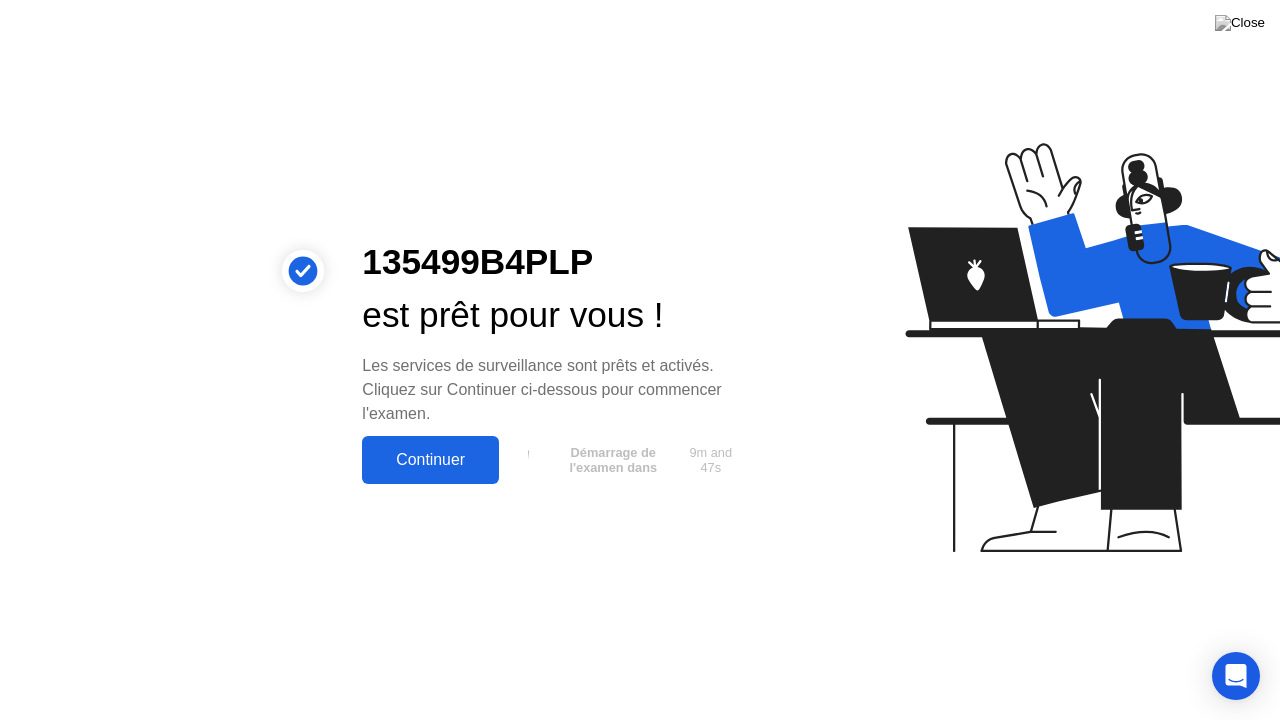 click on "Continuer" 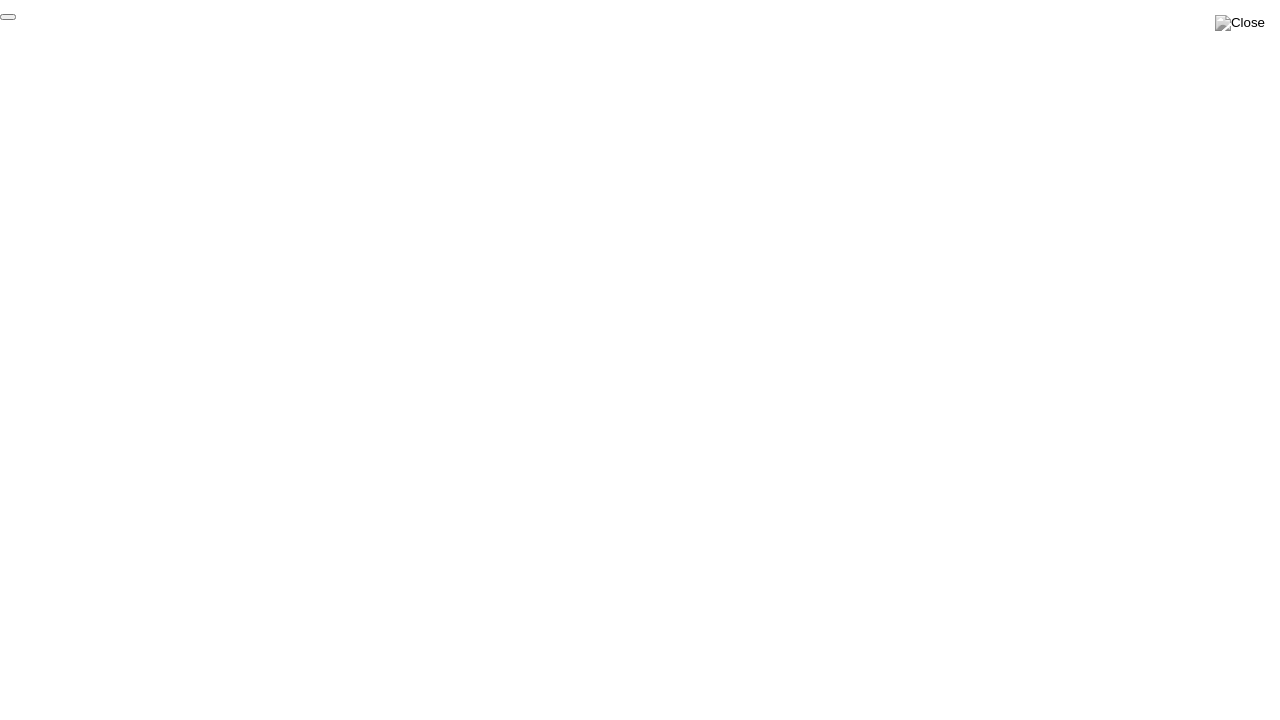 click on "End Proctoring Session" 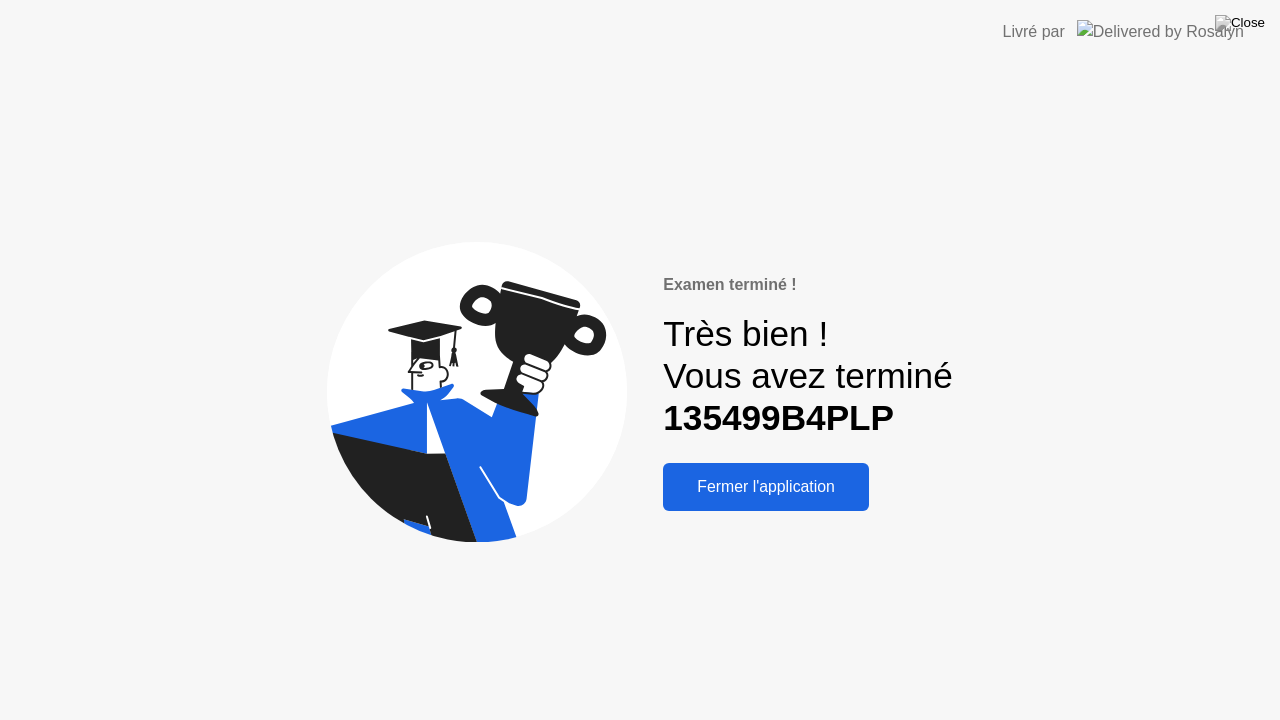click on "Fermer l'application" 